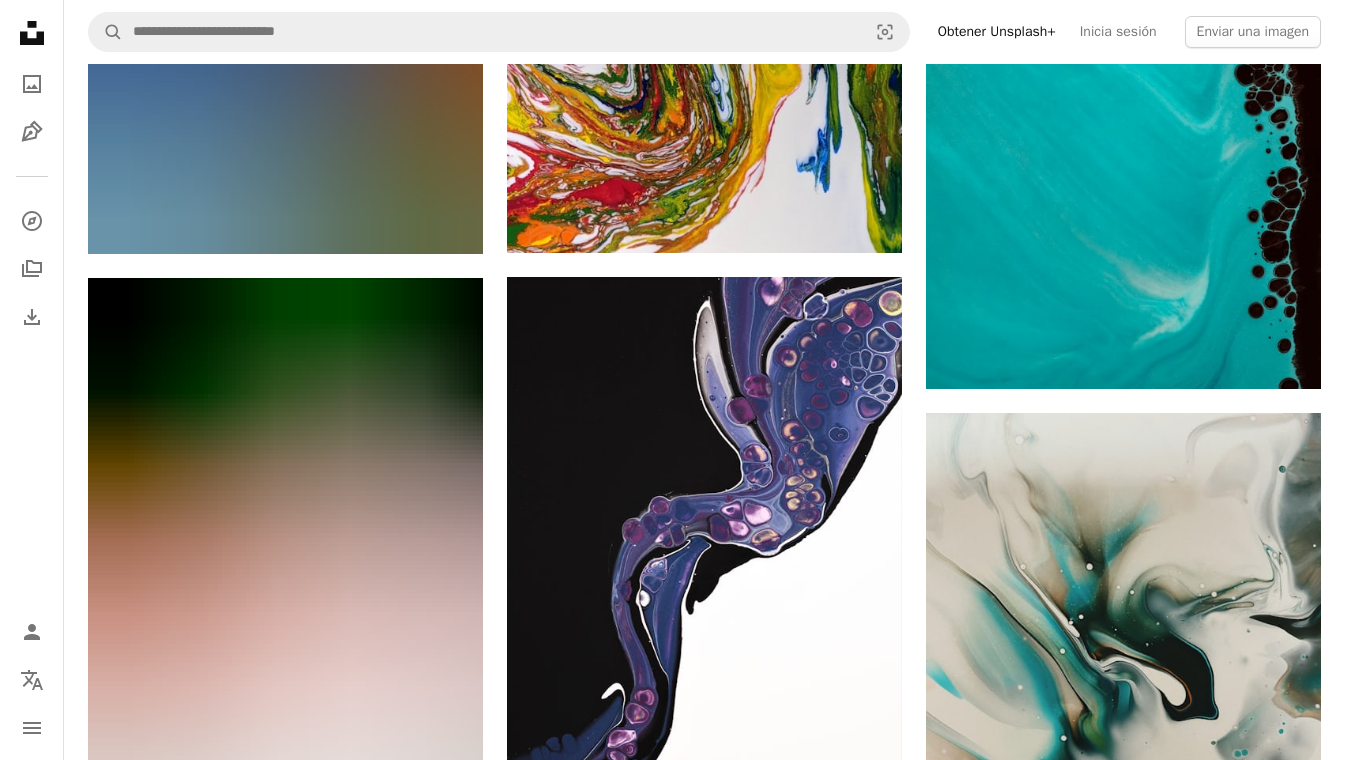 scroll, scrollTop: 13882, scrollLeft: 0, axis: vertical 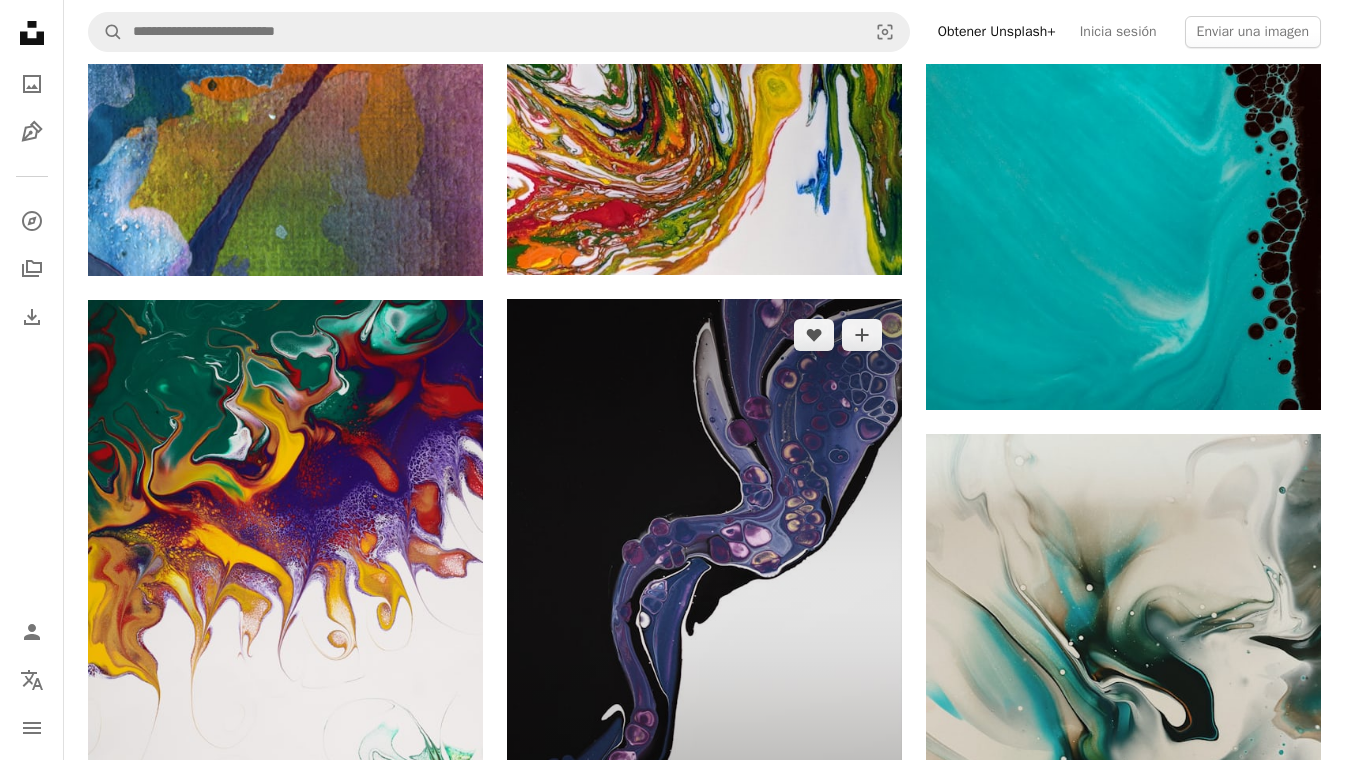 click at bounding box center [704, 595] 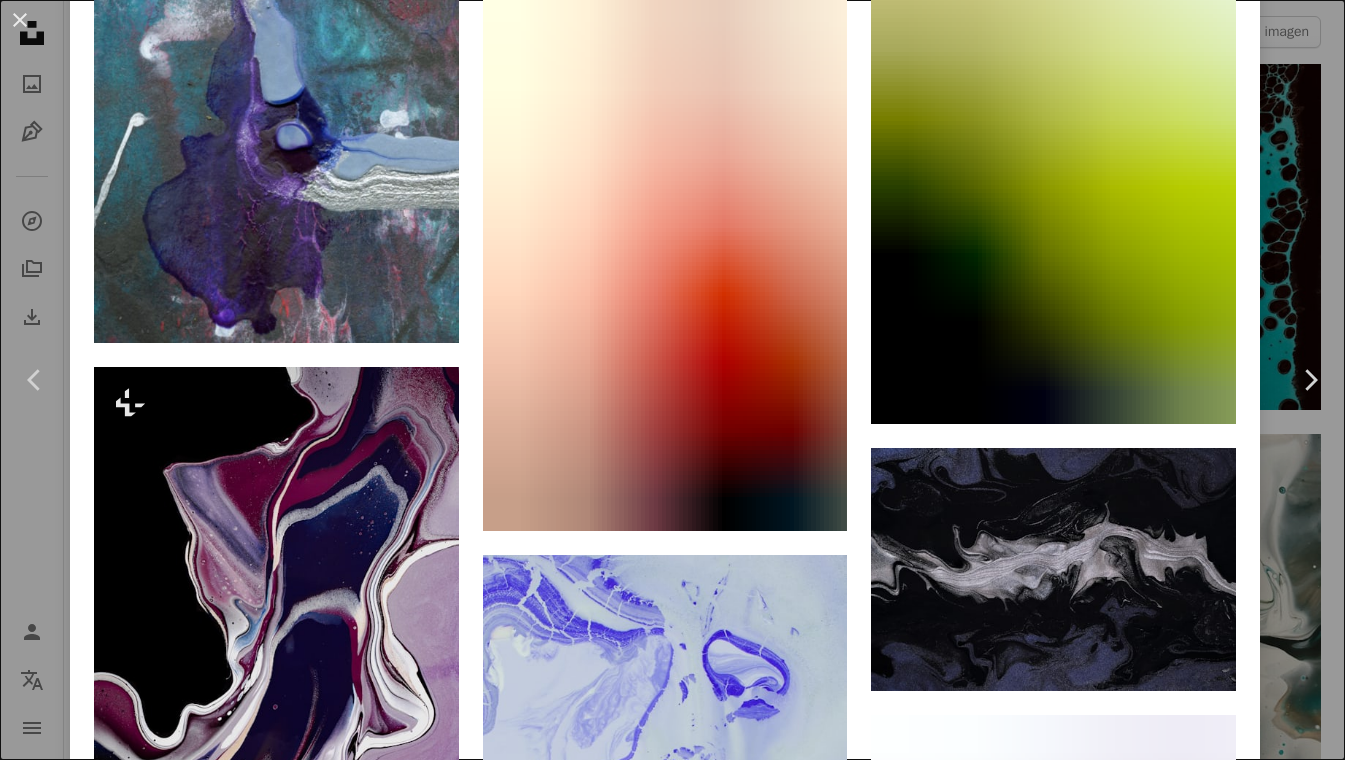 scroll, scrollTop: 6593, scrollLeft: 0, axis: vertical 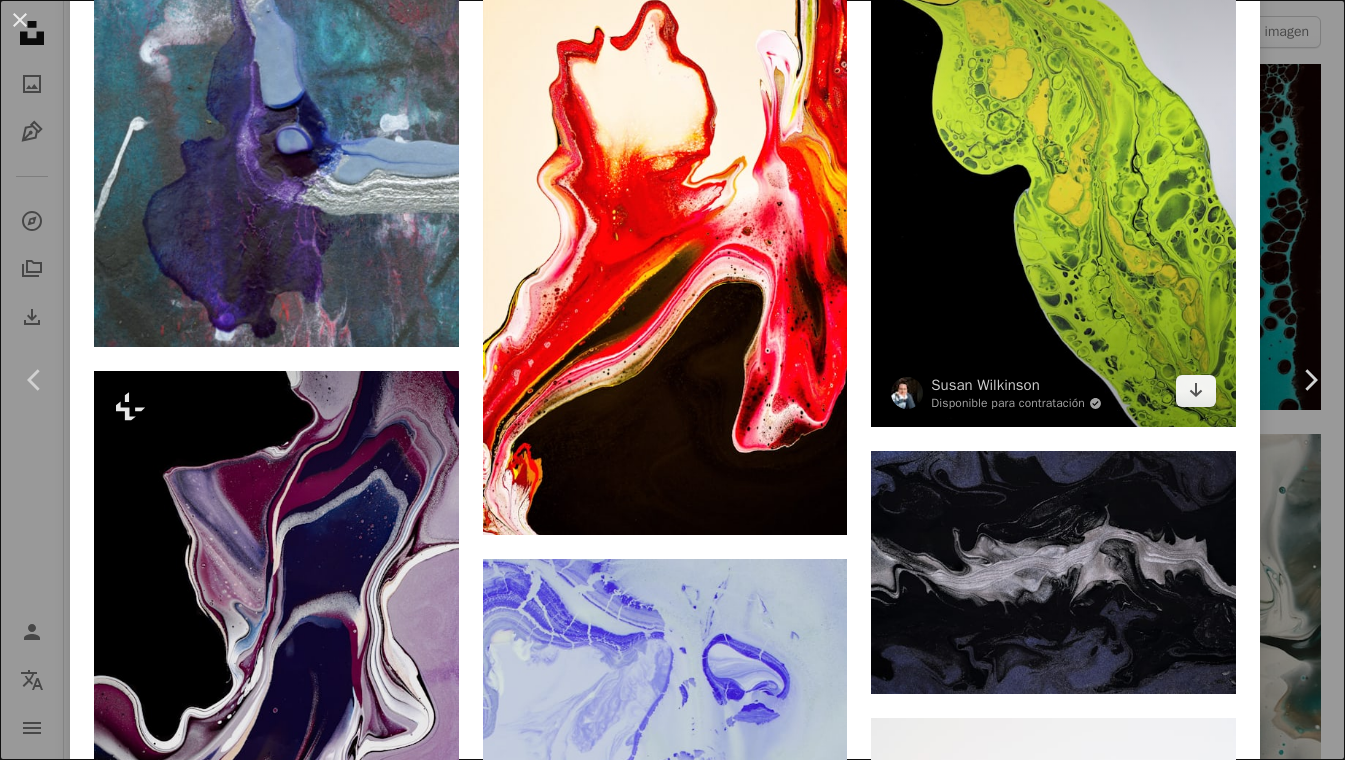 click at bounding box center [1053, 153] 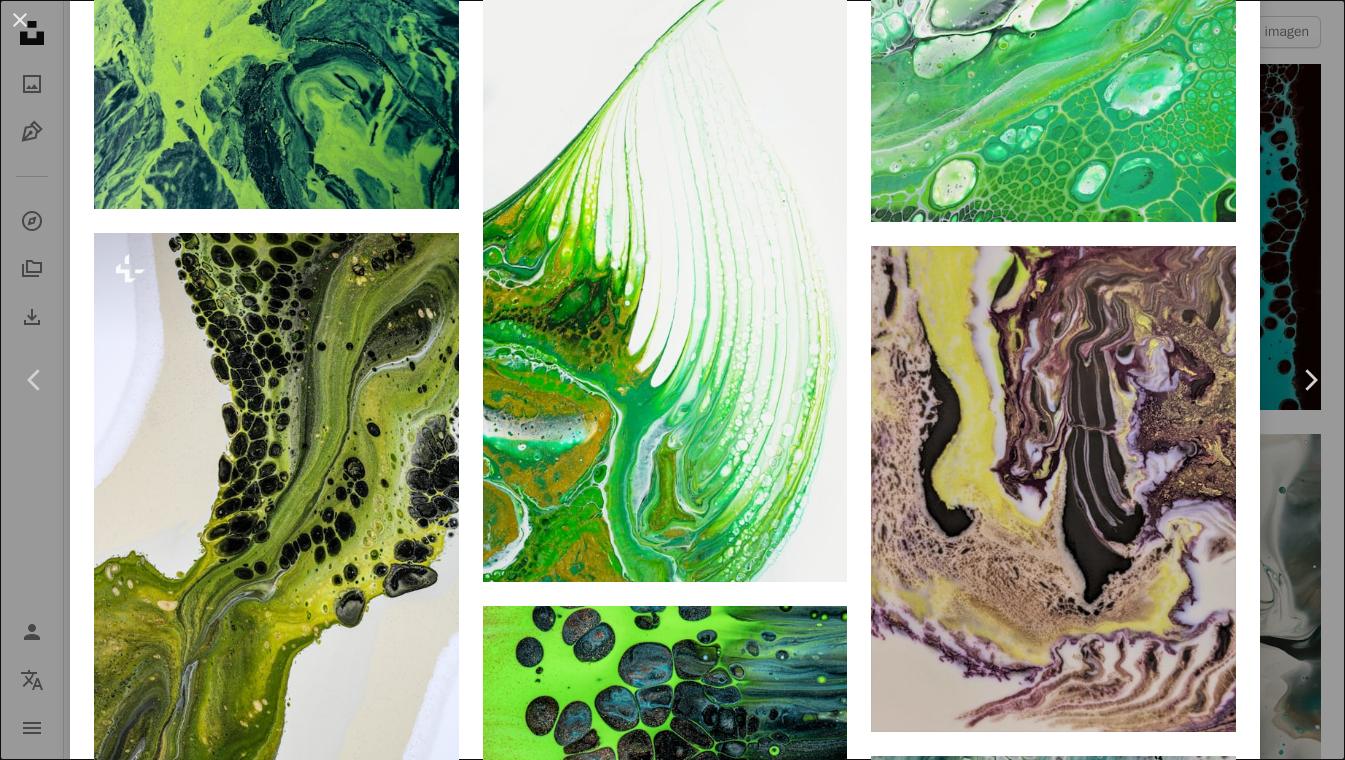 scroll, scrollTop: 1411, scrollLeft: 0, axis: vertical 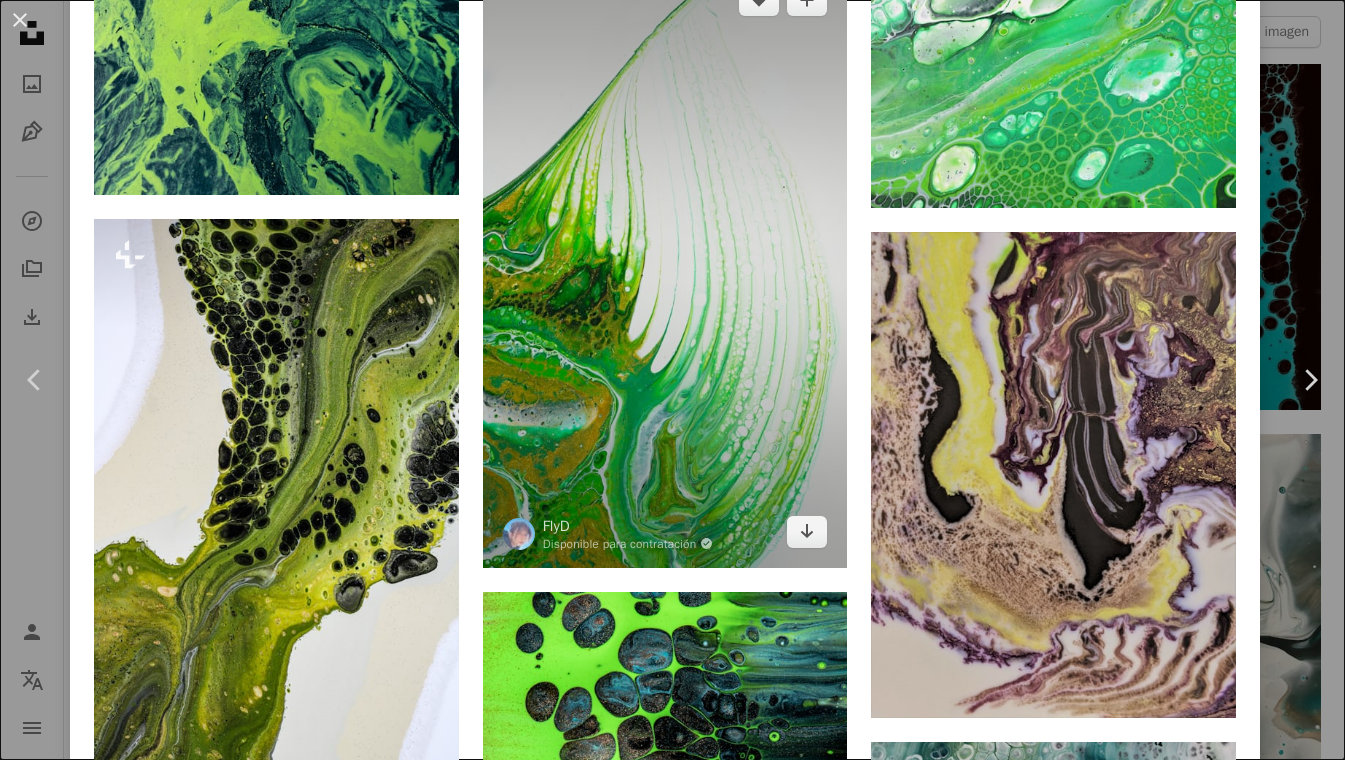 click at bounding box center (665, 265) 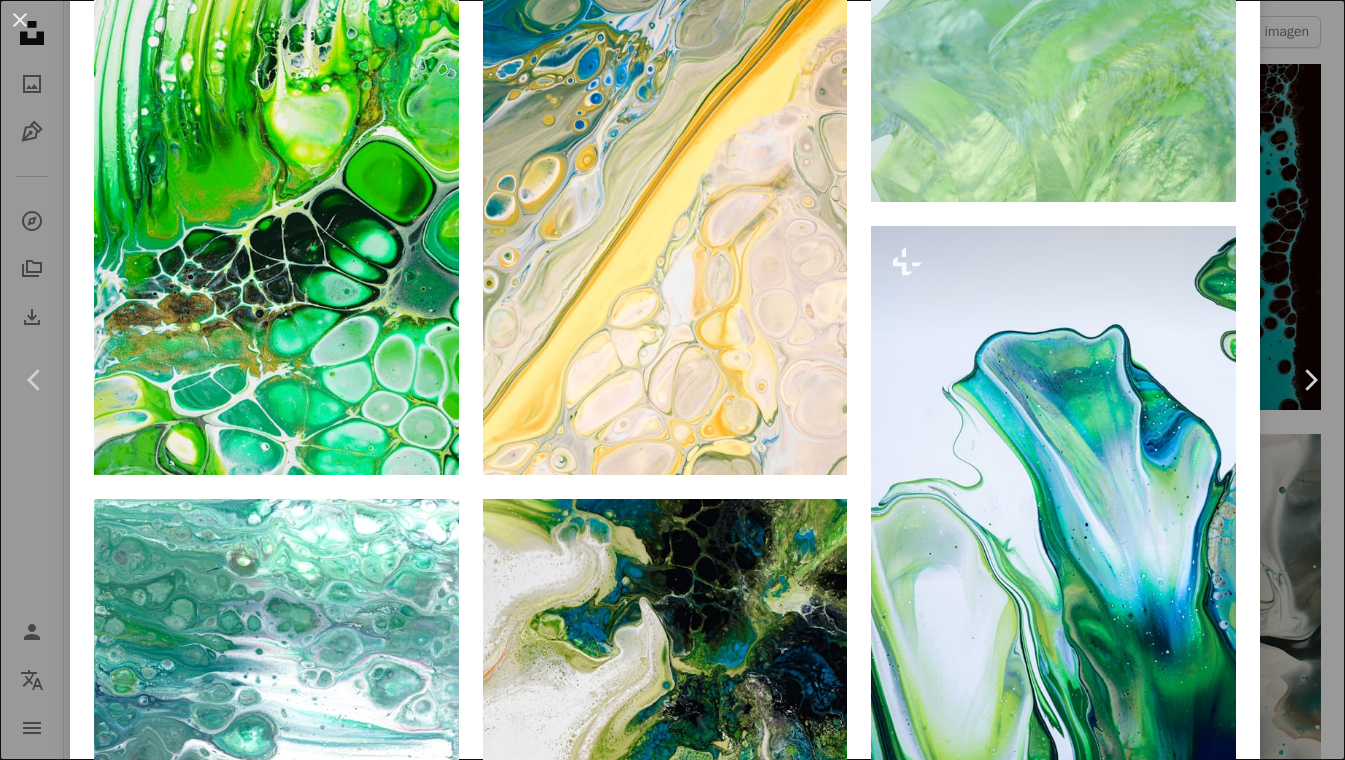 scroll, scrollTop: 0, scrollLeft: 0, axis: both 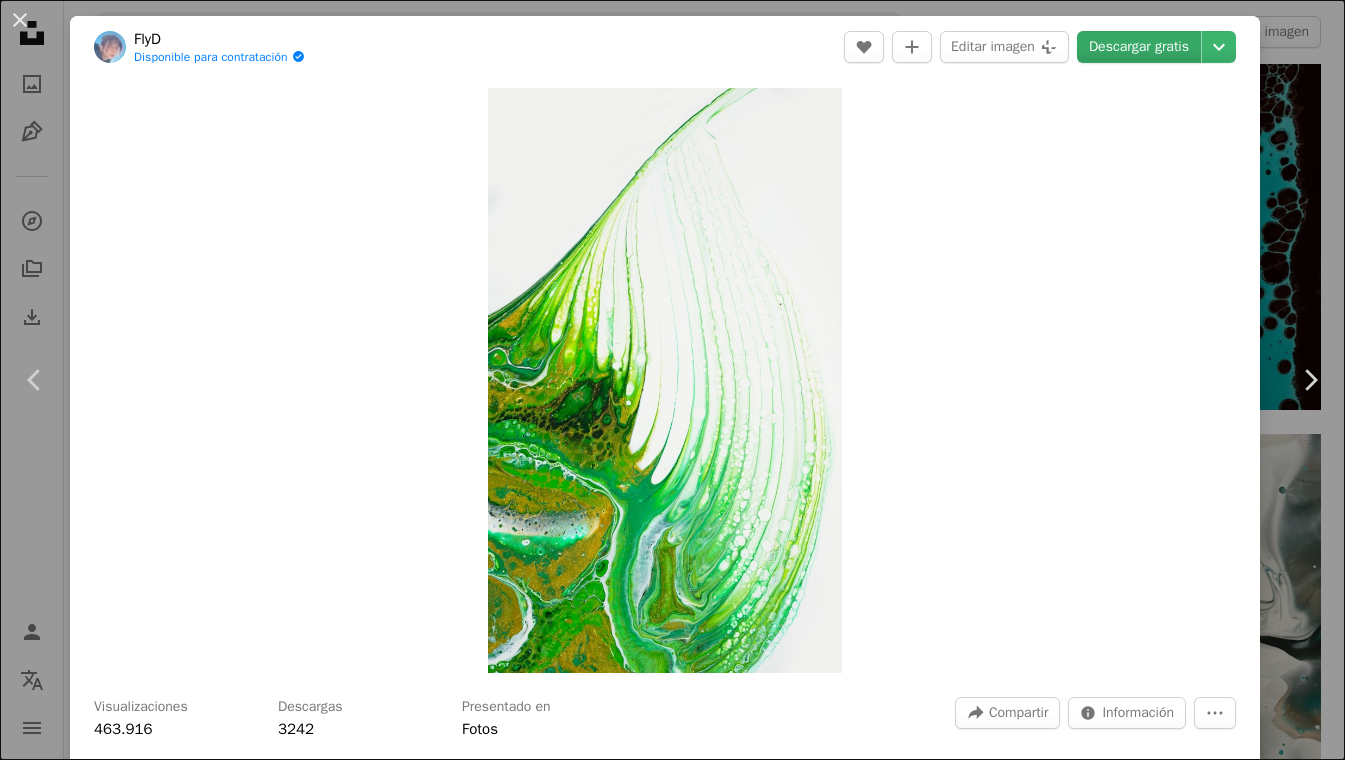 click on "Descargar gratis" at bounding box center (1139, 47) 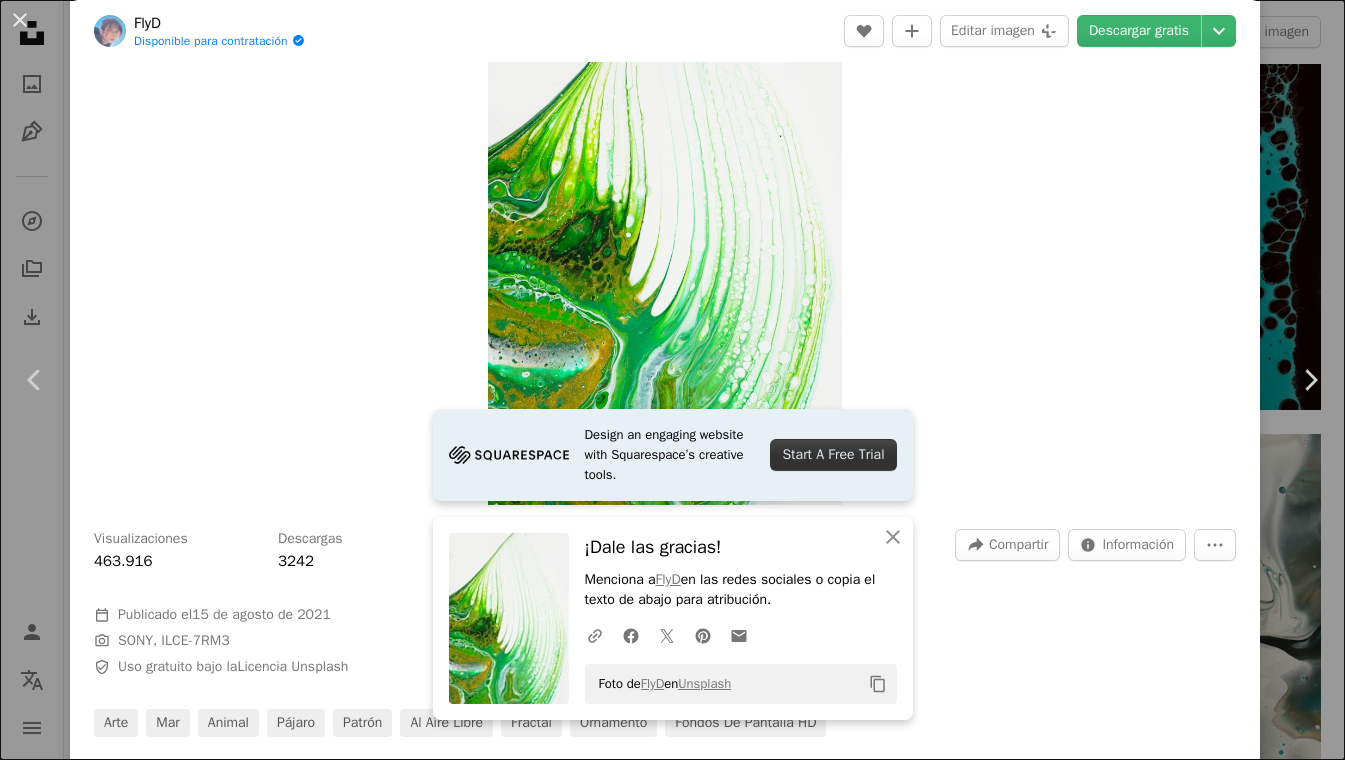 scroll, scrollTop: 317, scrollLeft: 0, axis: vertical 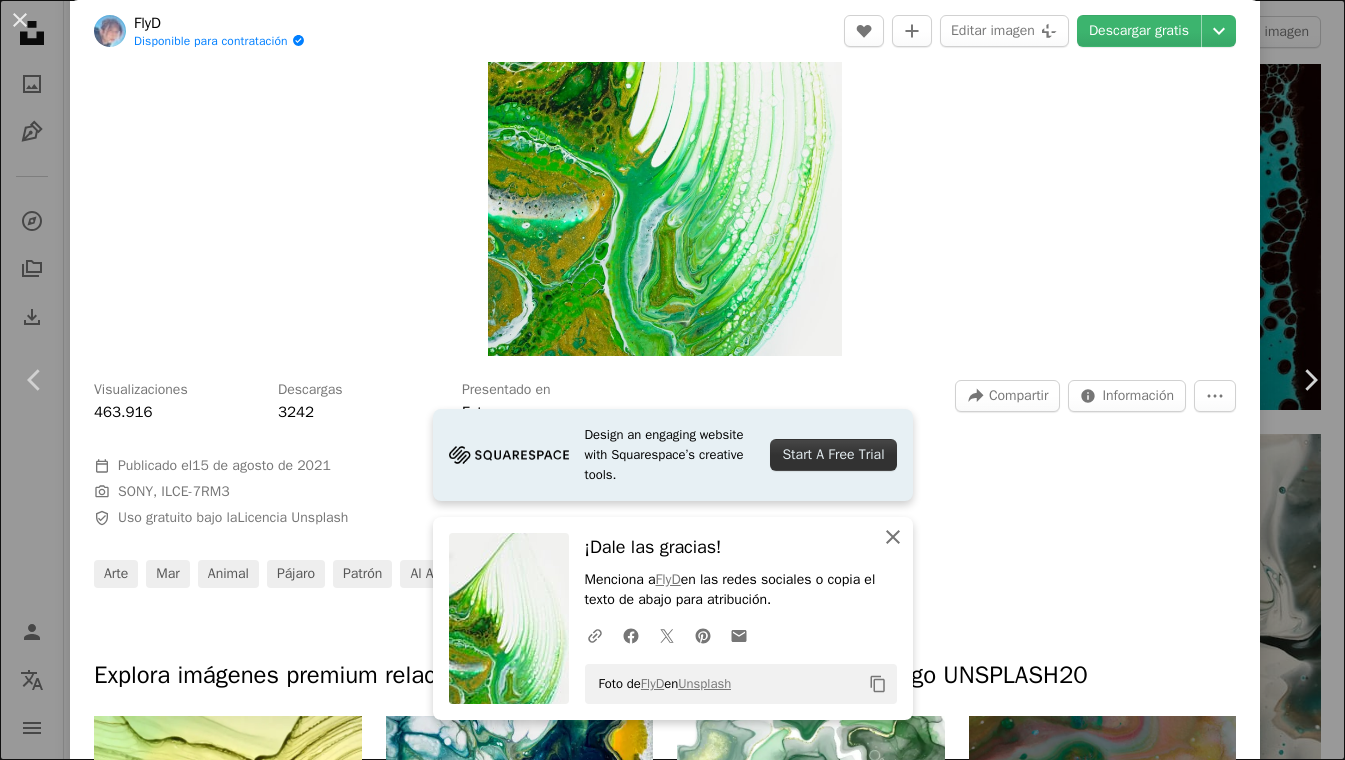click on "An X shape" 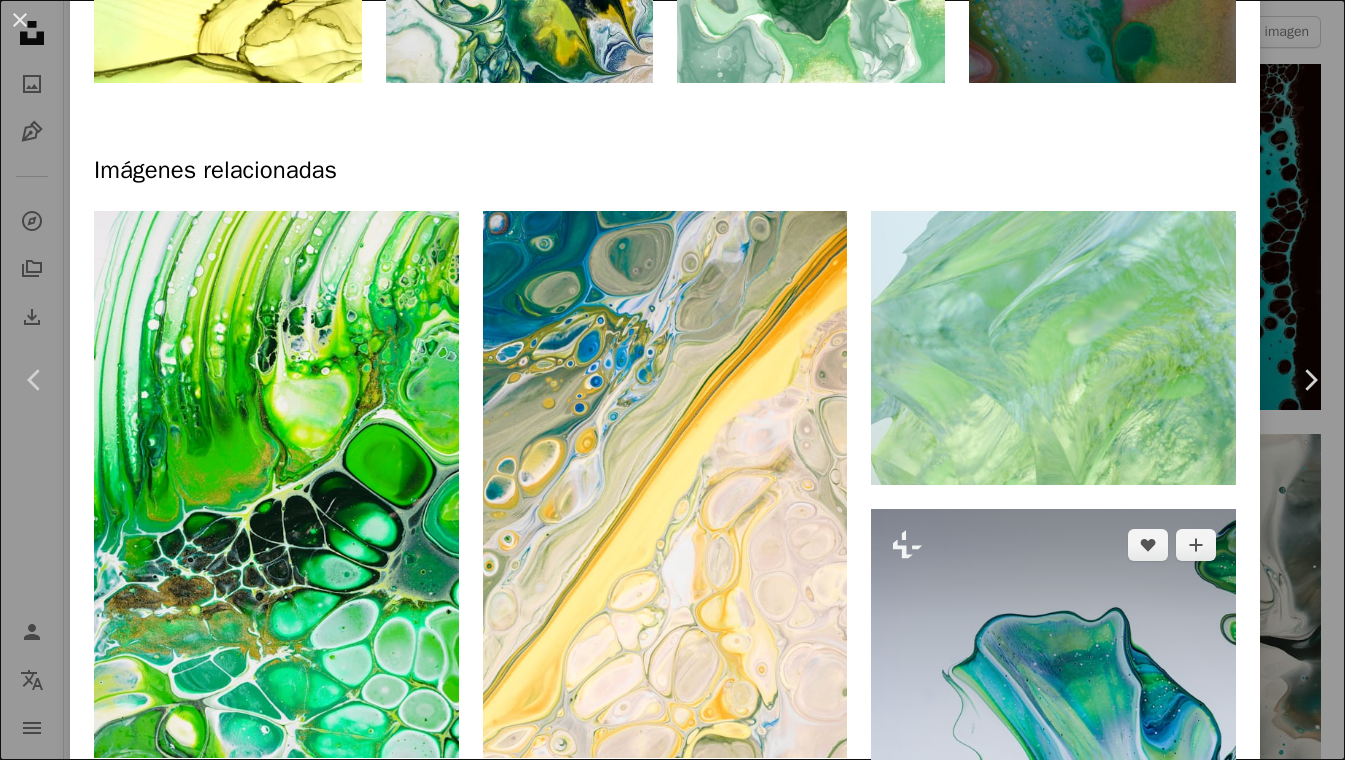 scroll, scrollTop: 1203, scrollLeft: 0, axis: vertical 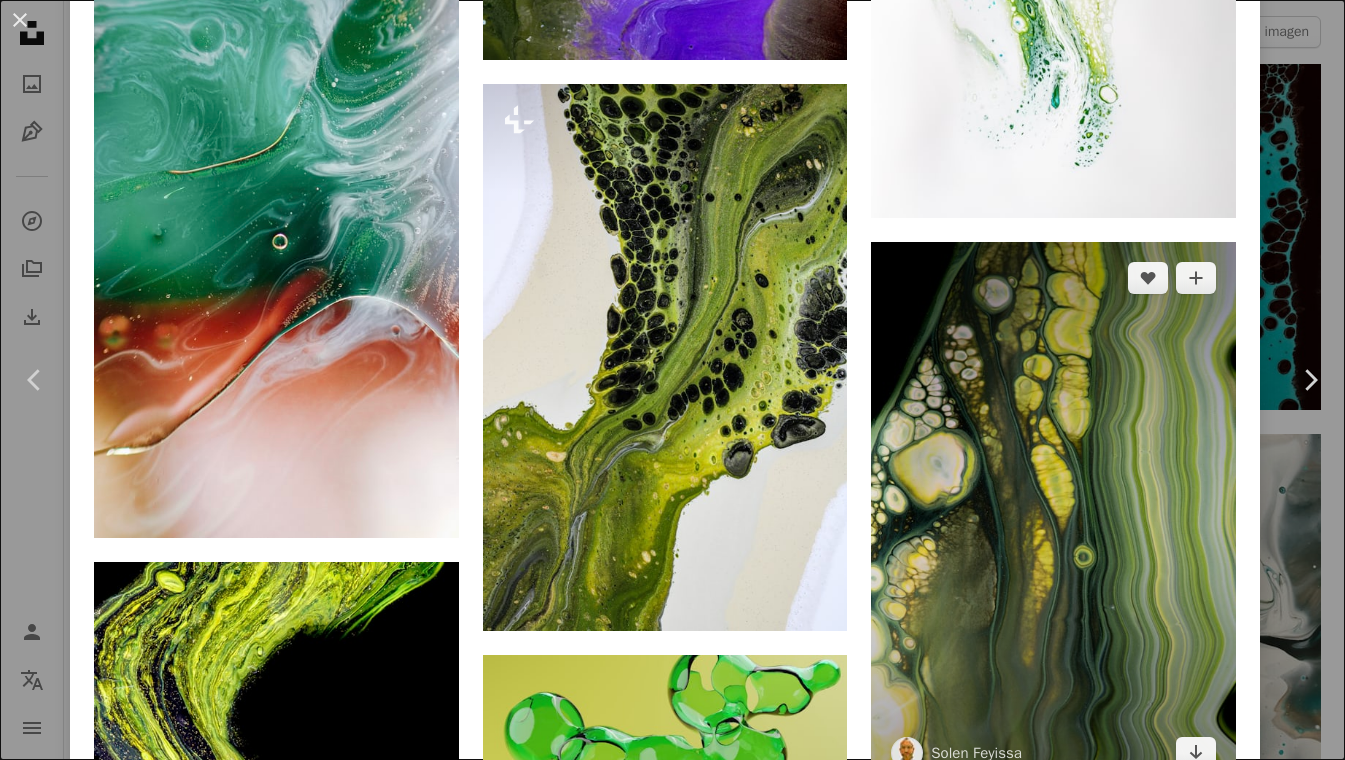 click at bounding box center [1053, 515] 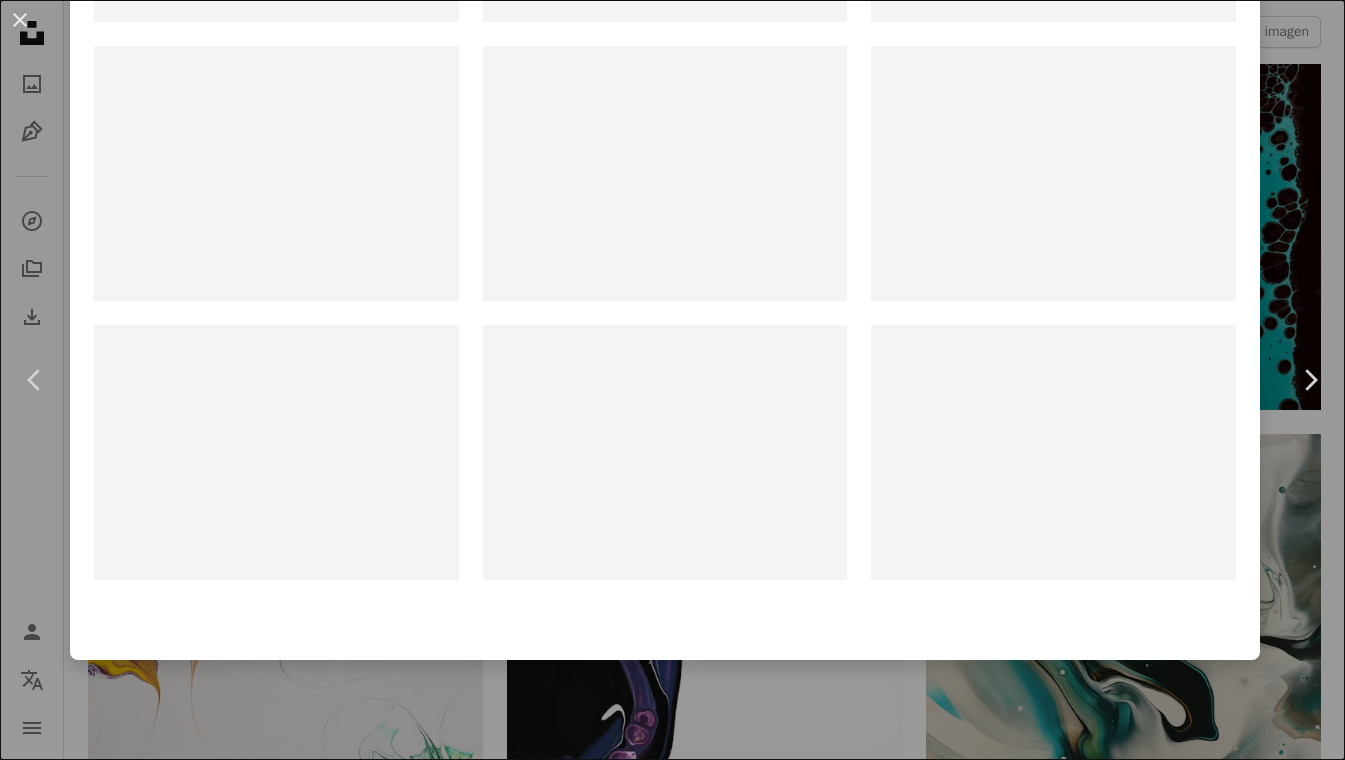 scroll, scrollTop: 0, scrollLeft: 0, axis: both 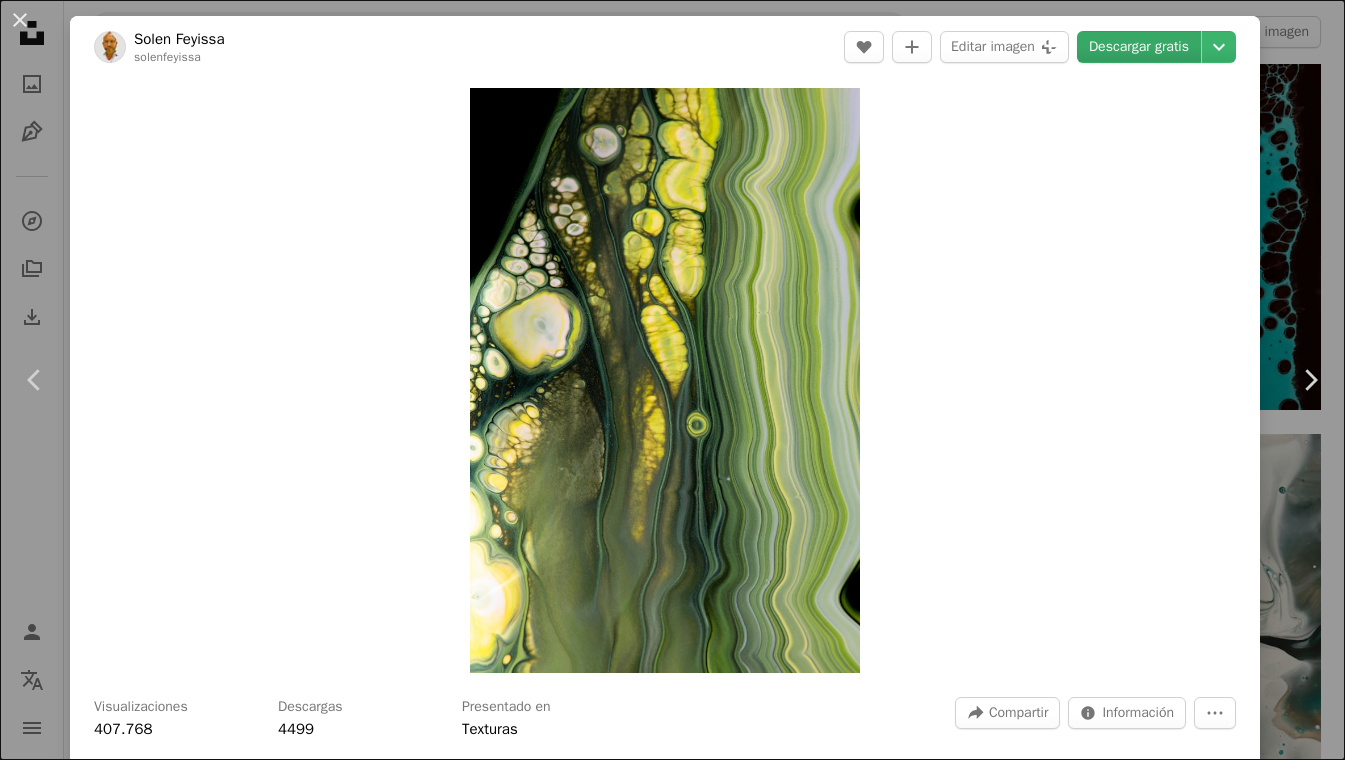click on "Descargar gratis" at bounding box center (1139, 47) 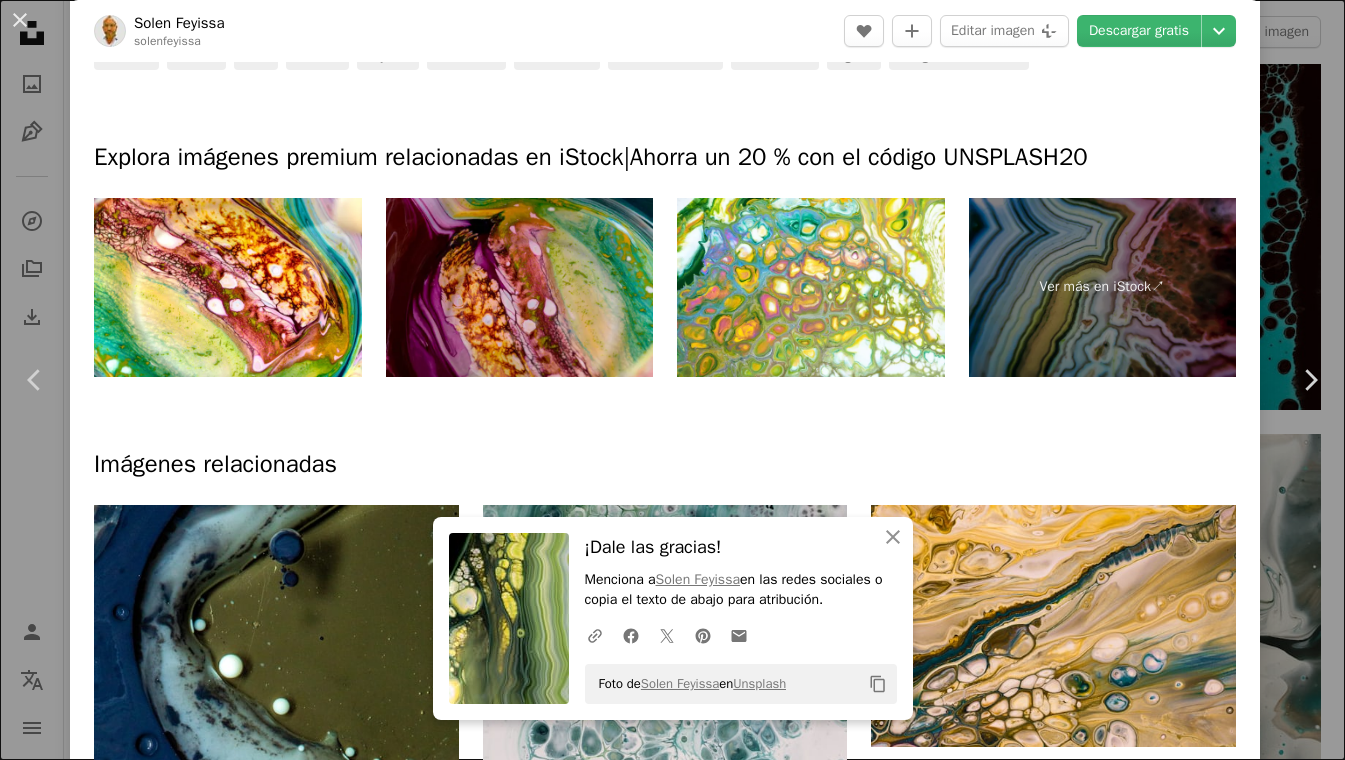 scroll, scrollTop: 935, scrollLeft: 0, axis: vertical 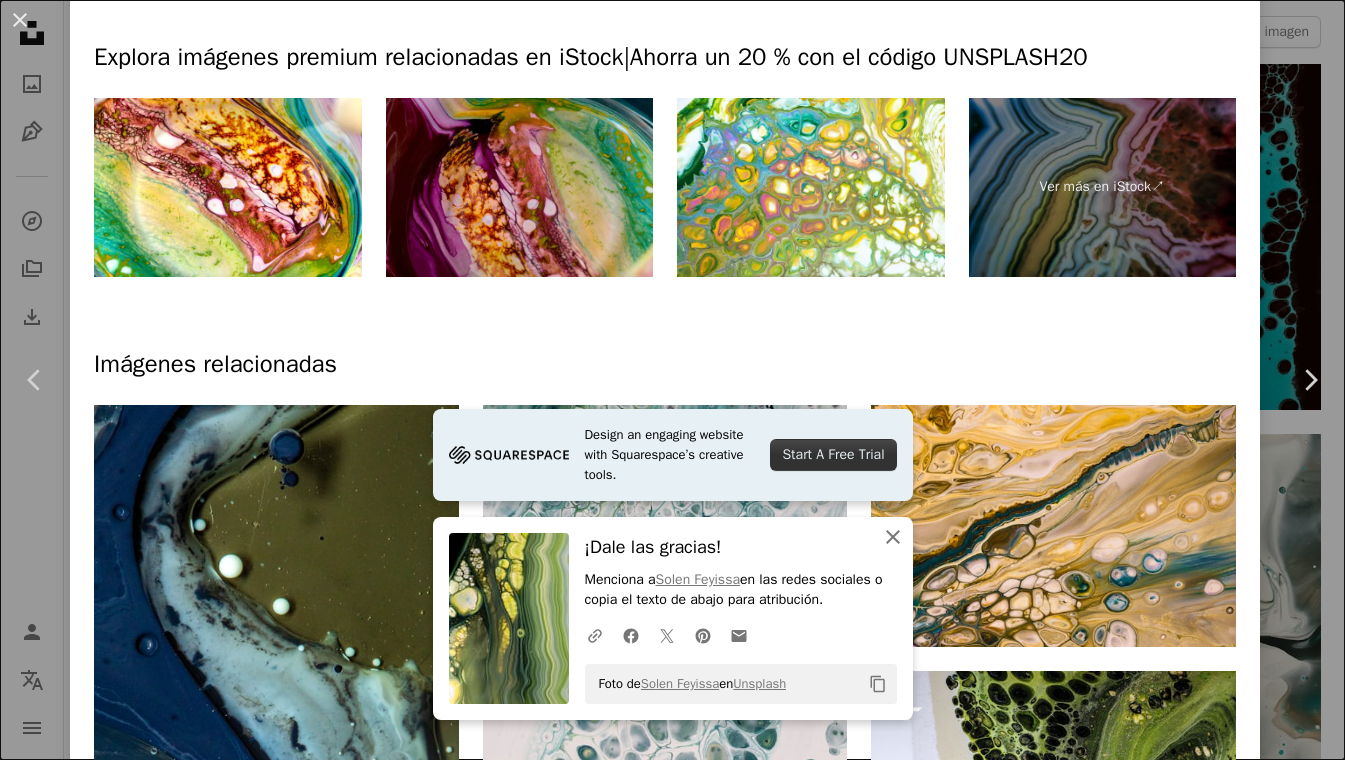 click on "An X shape" 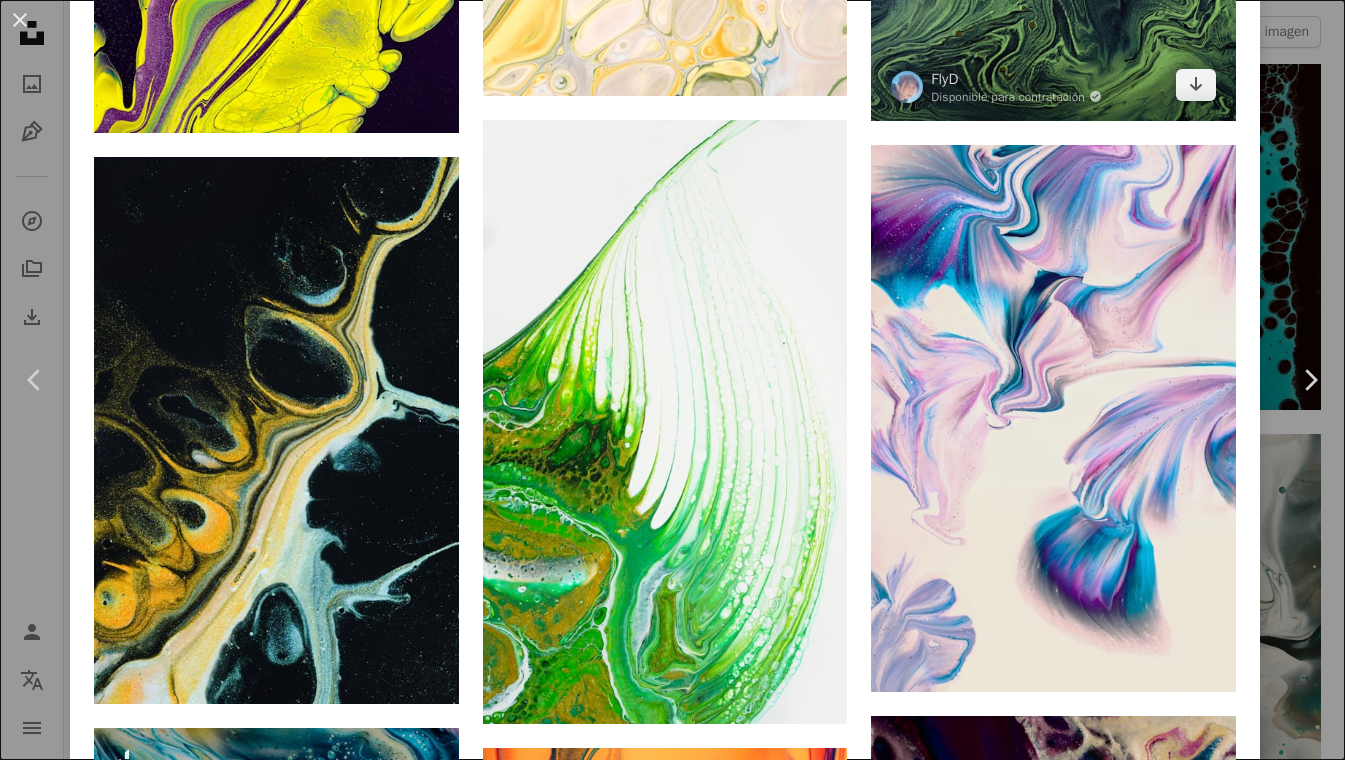 scroll, scrollTop: 4613, scrollLeft: 0, axis: vertical 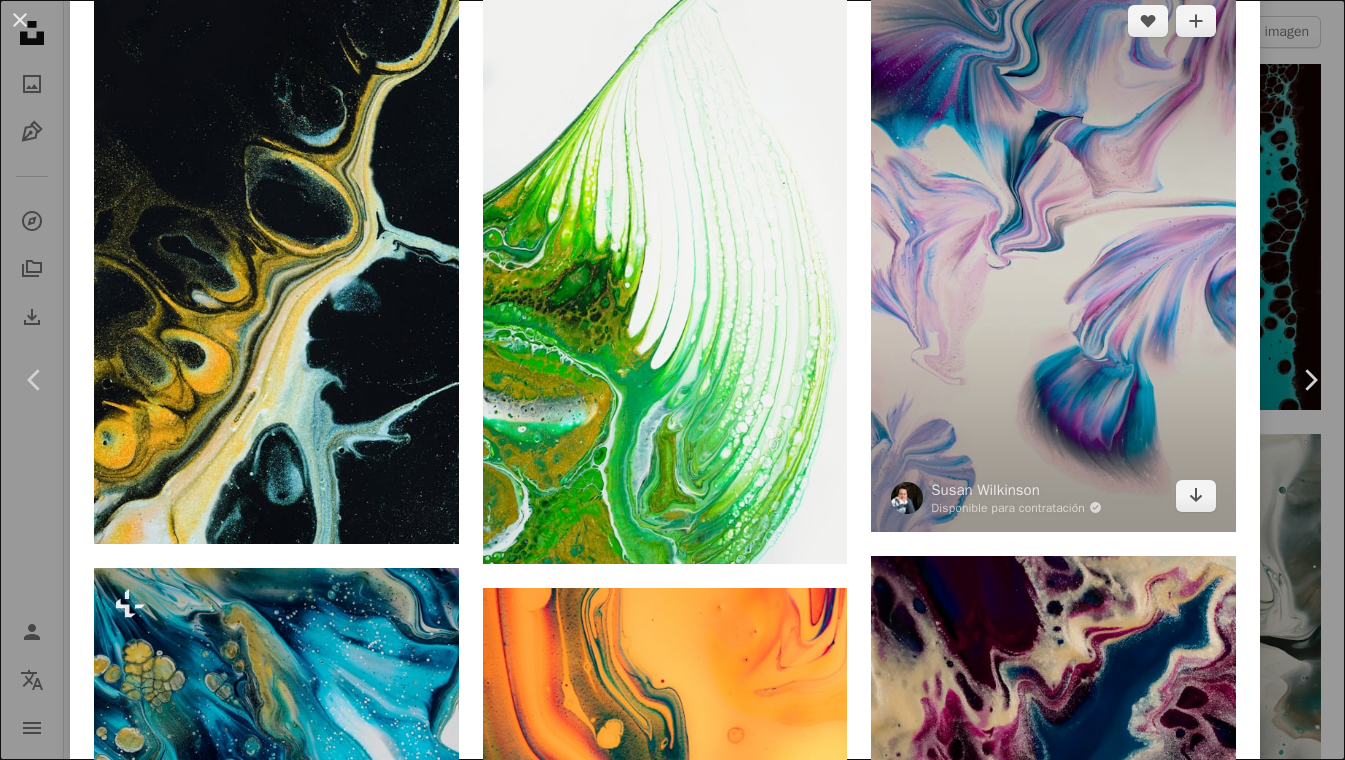 click at bounding box center [1053, 258] 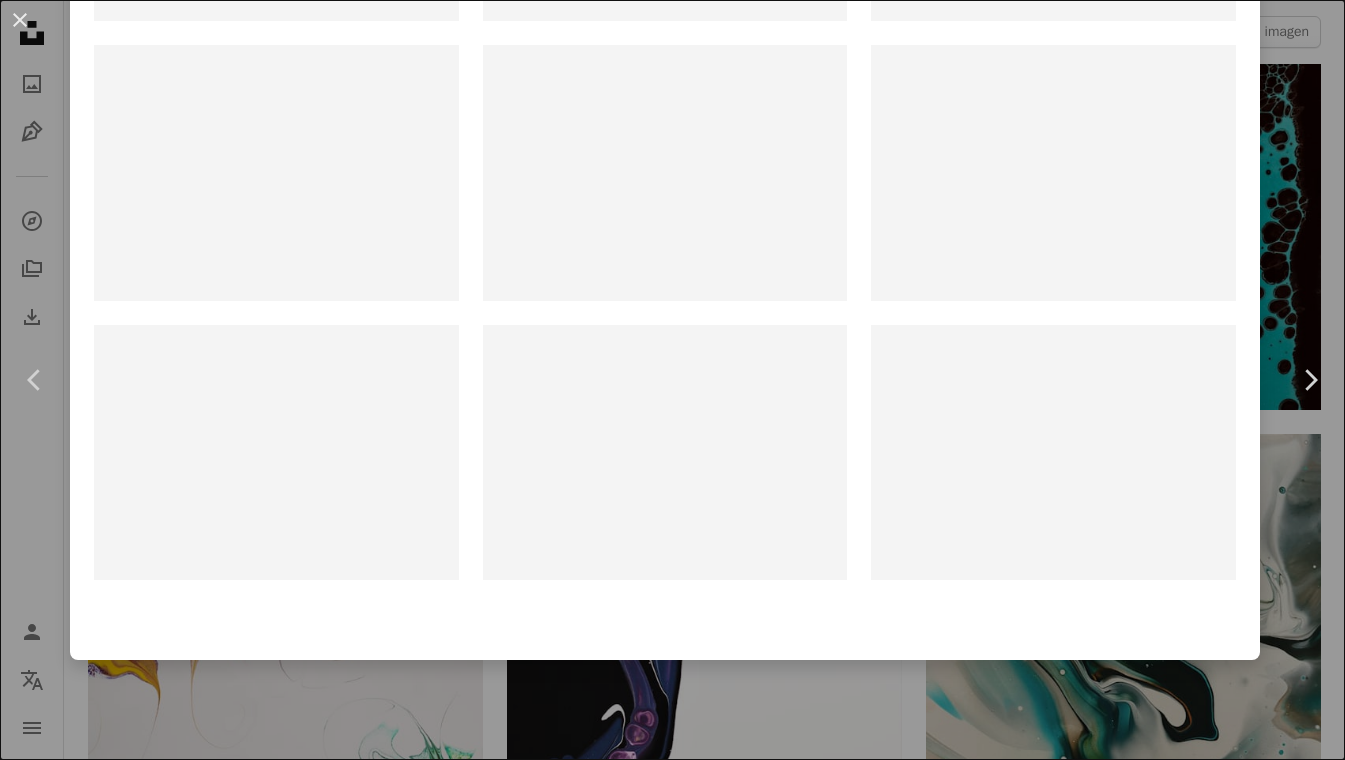 scroll, scrollTop: 0, scrollLeft: 0, axis: both 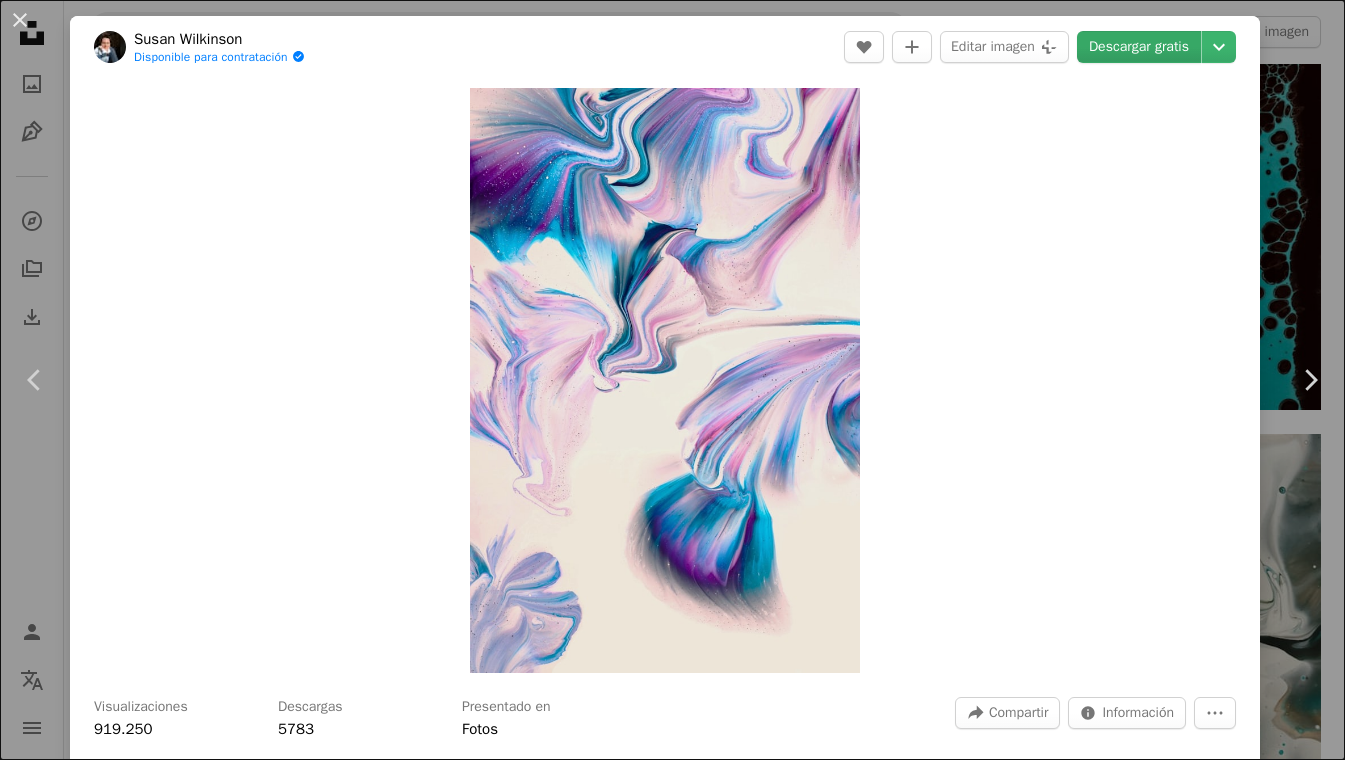 click on "Descargar gratis" at bounding box center (1139, 47) 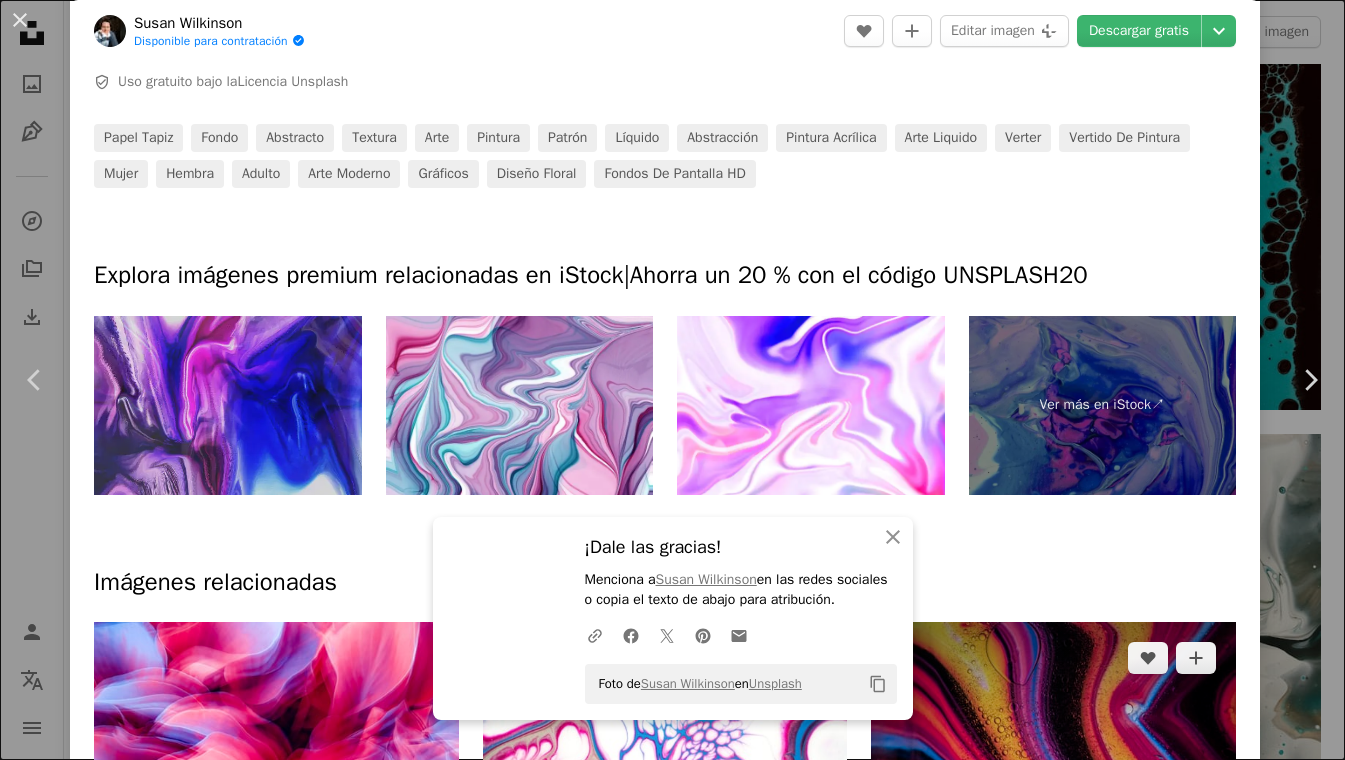 scroll, scrollTop: 799, scrollLeft: 0, axis: vertical 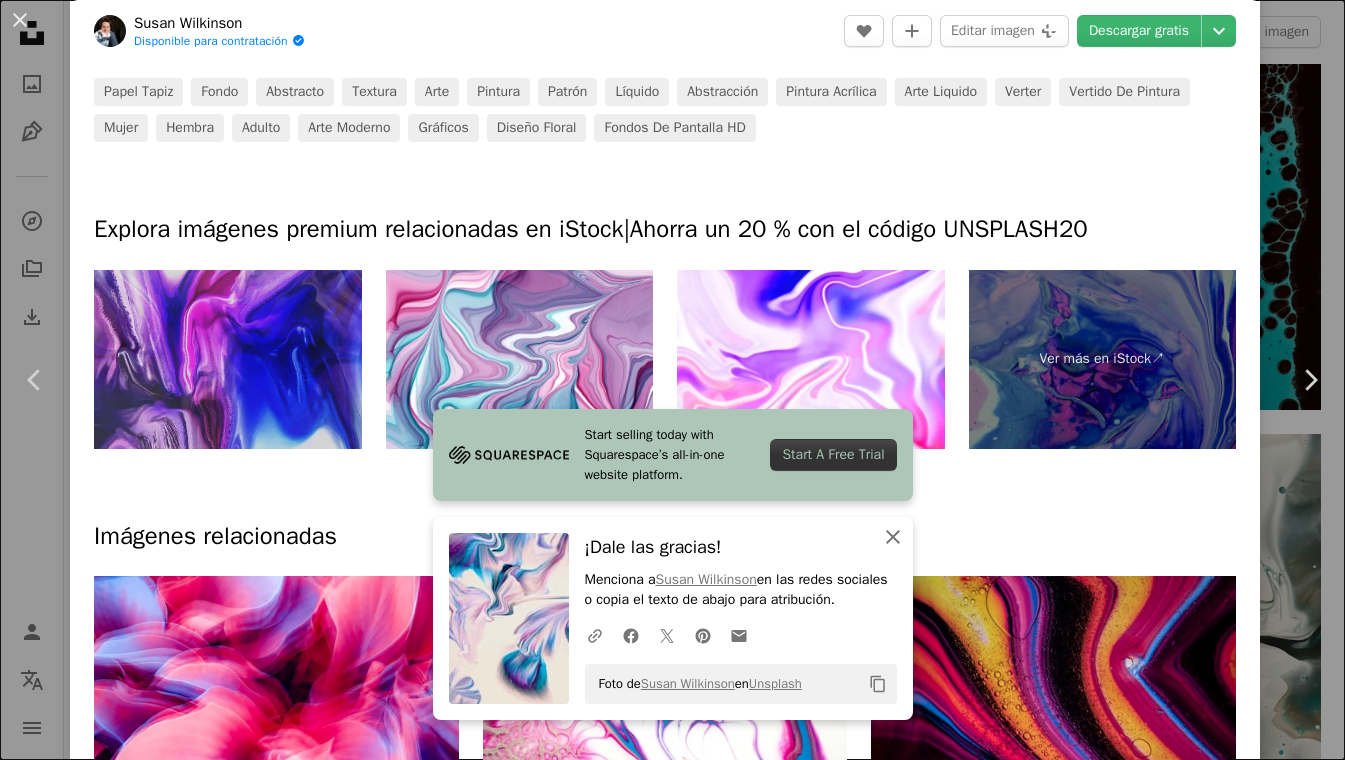 click on "An X shape" 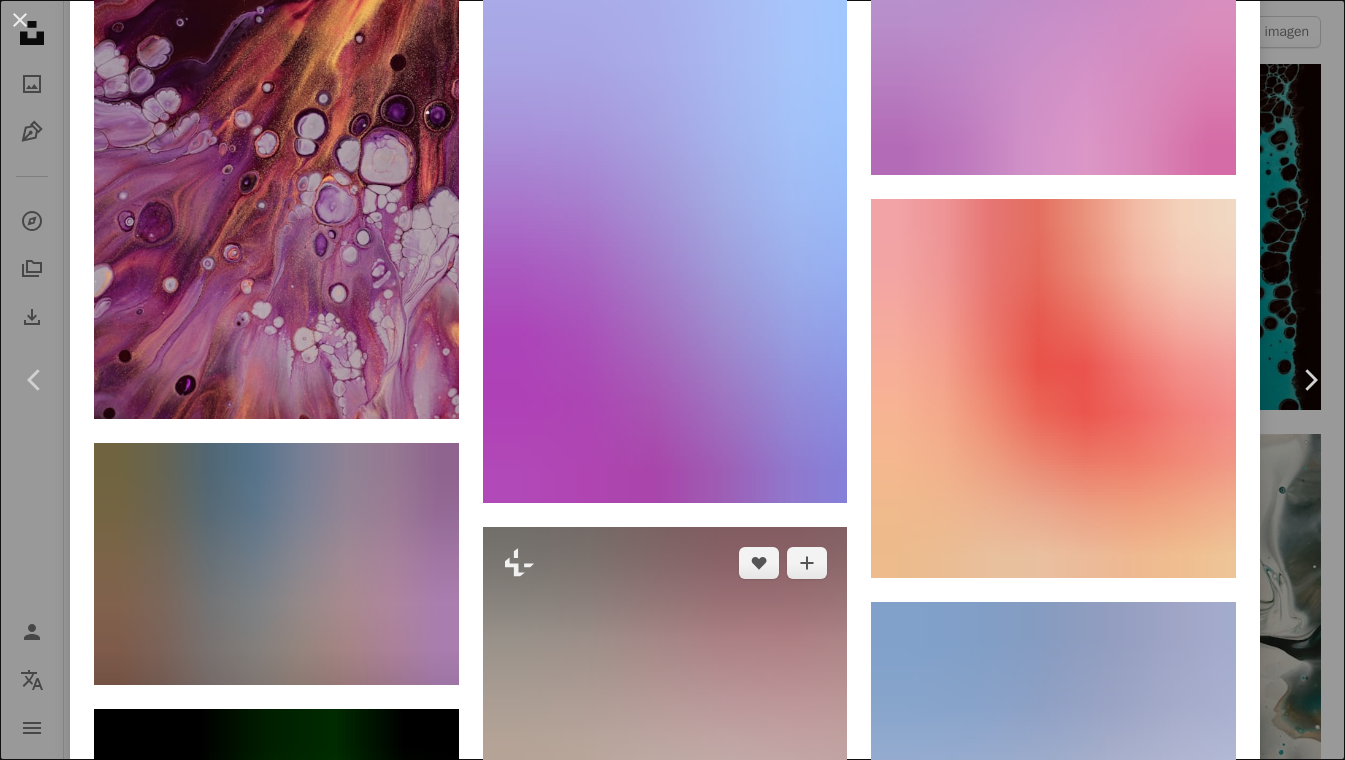 scroll, scrollTop: 3092, scrollLeft: 0, axis: vertical 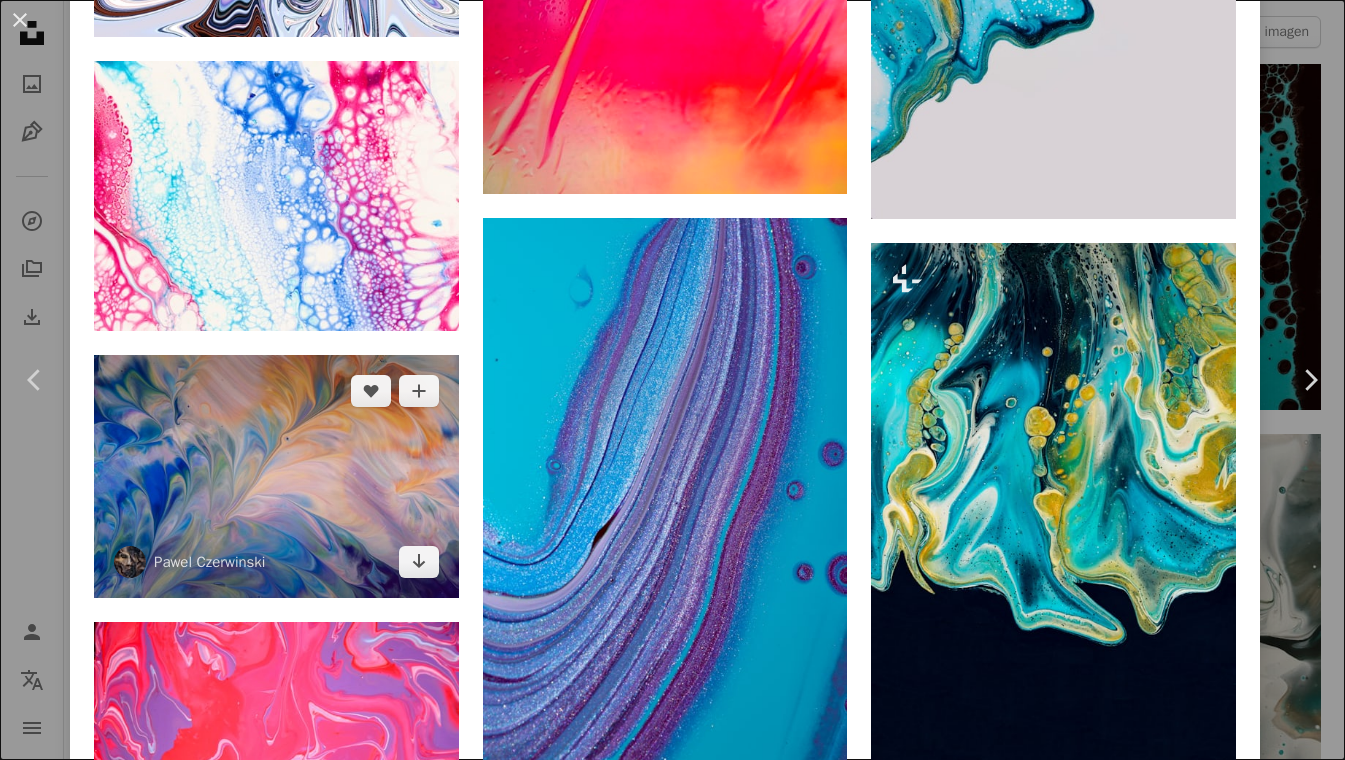 click at bounding box center (276, 476) 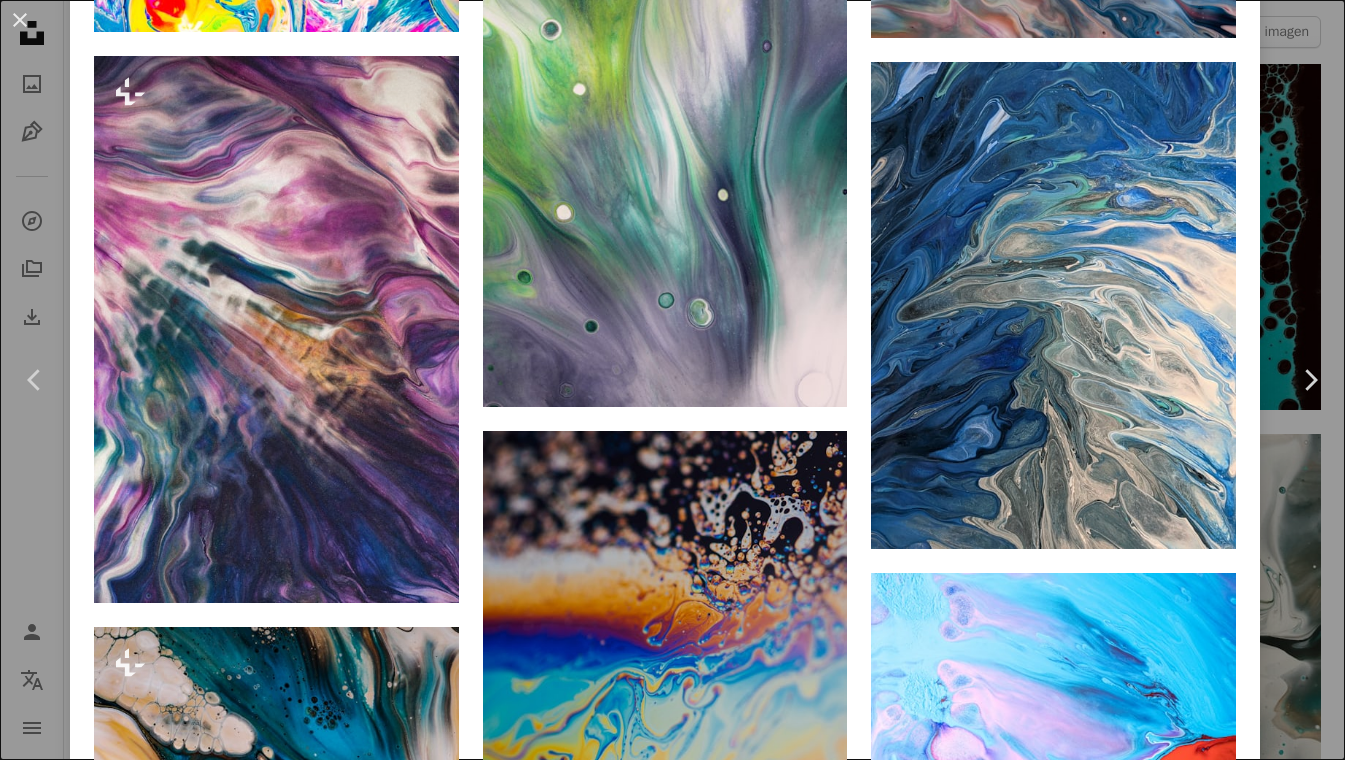 scroll, scrollTop: 3095, scrollLeft: 0, axis: vertical 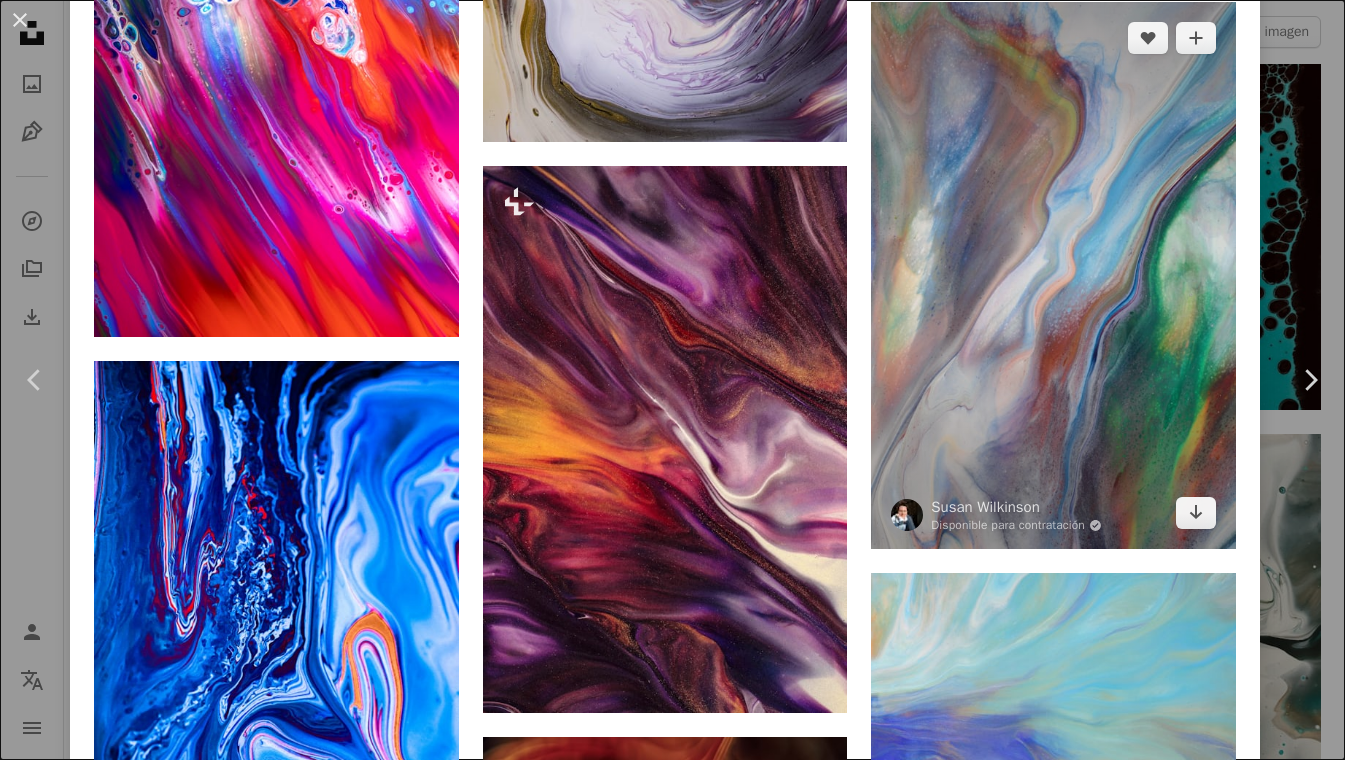 click at bounding box center (1053, 275) 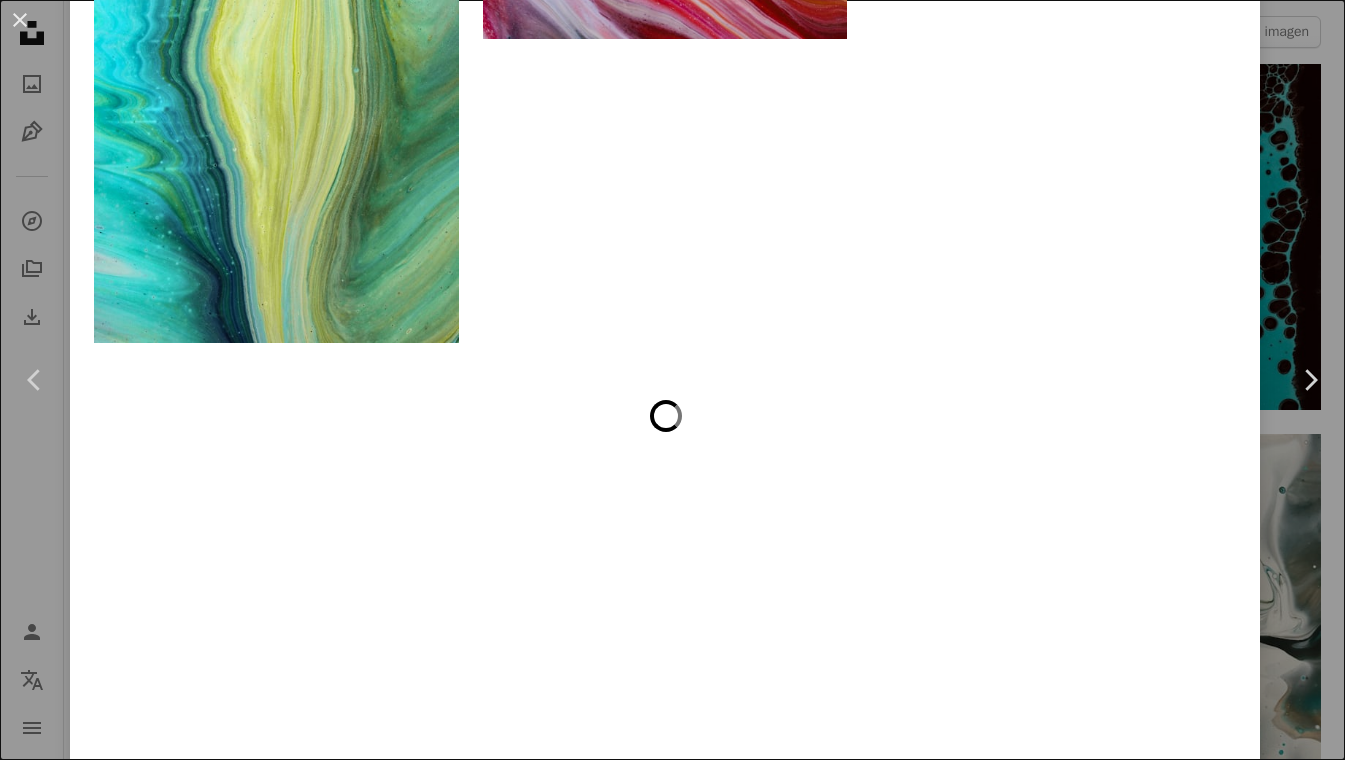 scroll, scrollTop: 0, scrollLeft: 0, axis: both 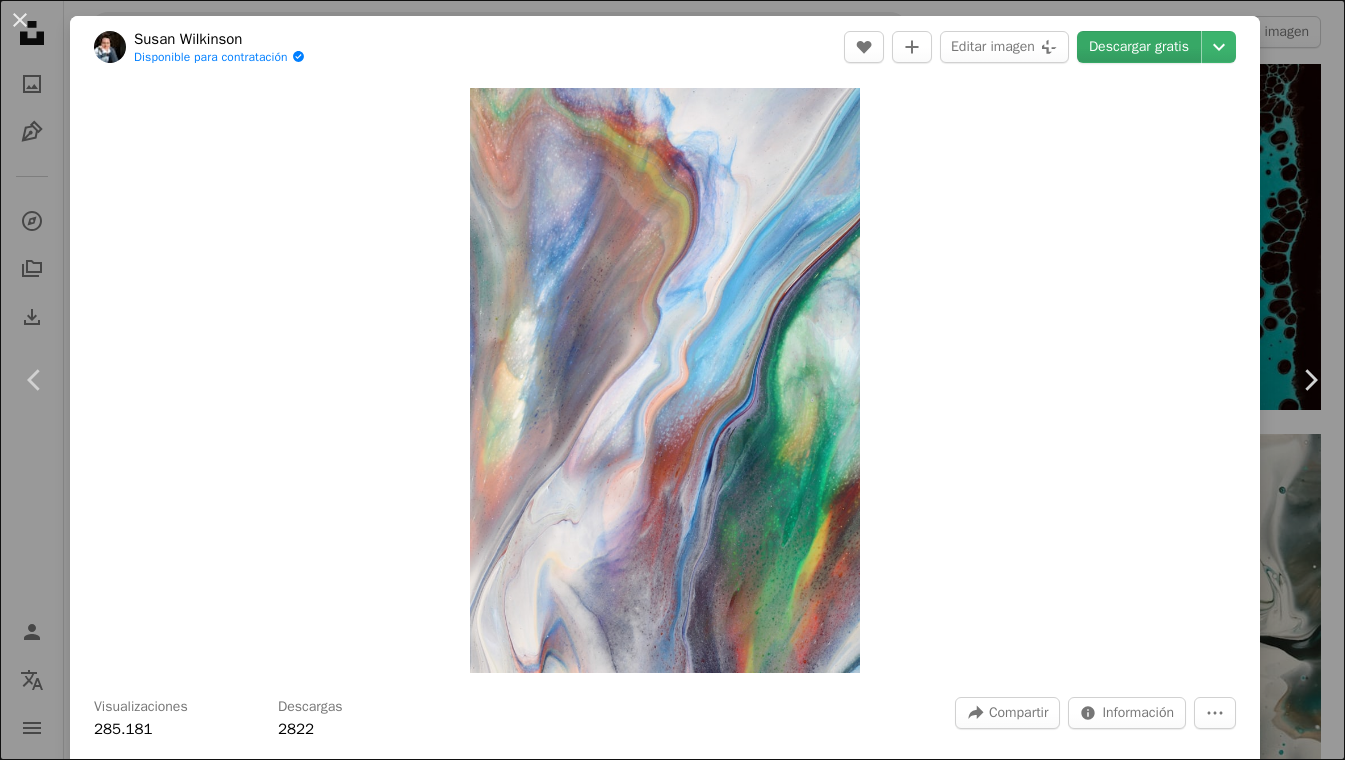 click on "Descargar gratis" at bounding box center [1139, 47] 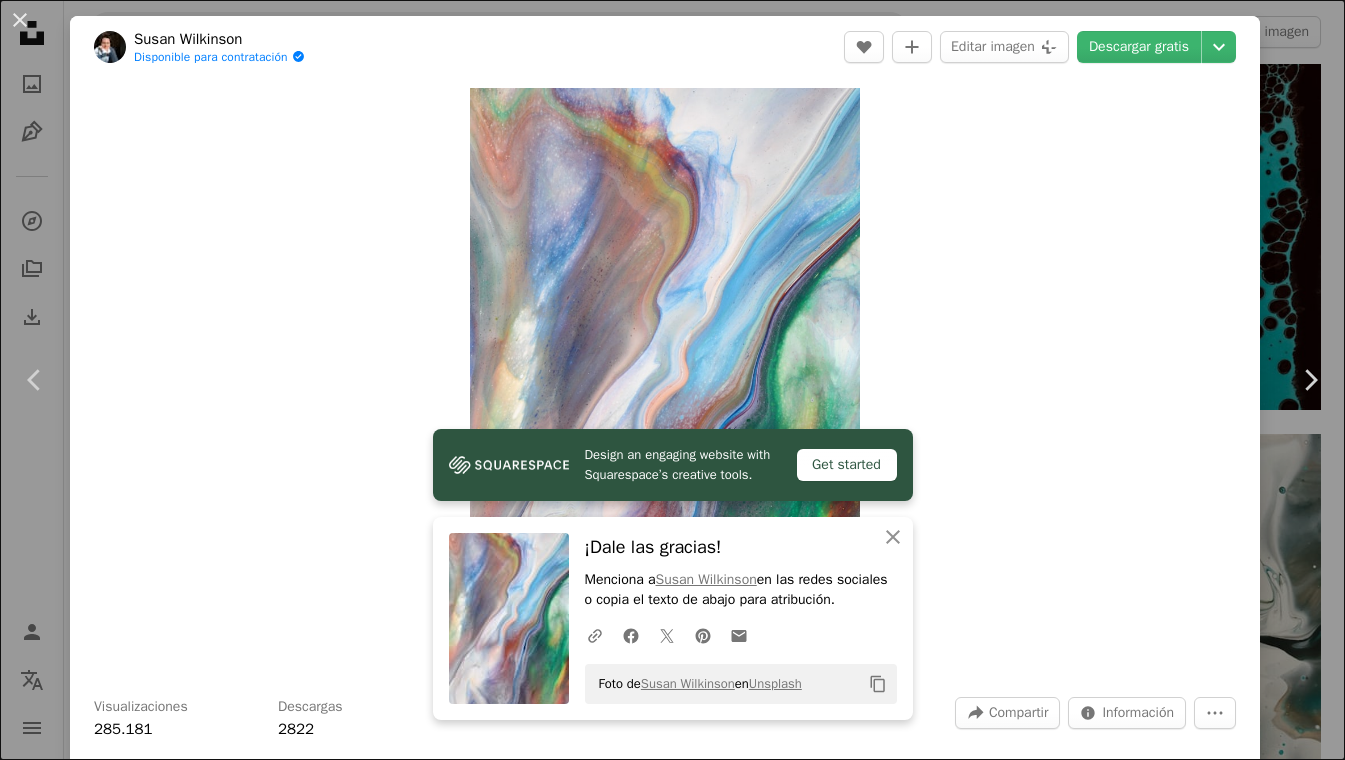 scroll, scrollTop: 742, scrollLeft: 0, axis: vertical 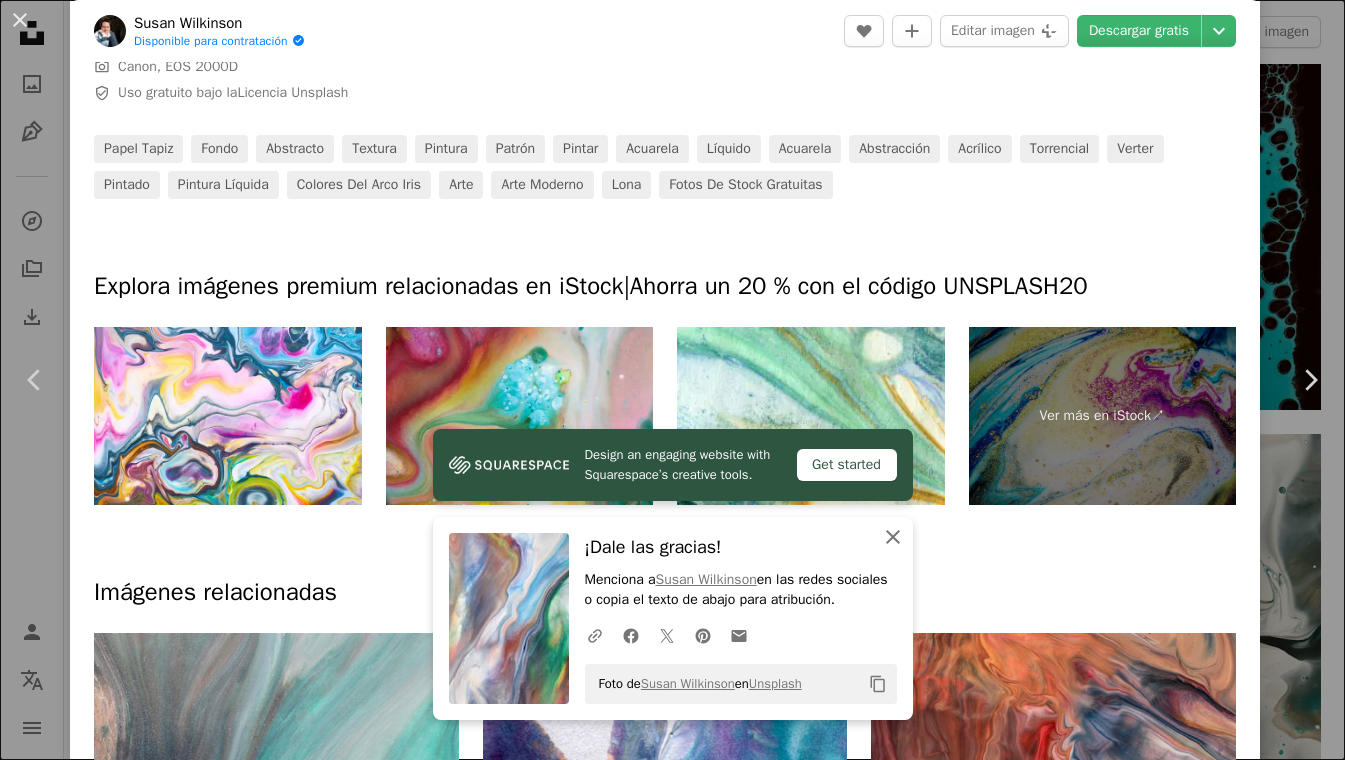 click on "An X shape Cerrar" at bounding box center (893, 537) 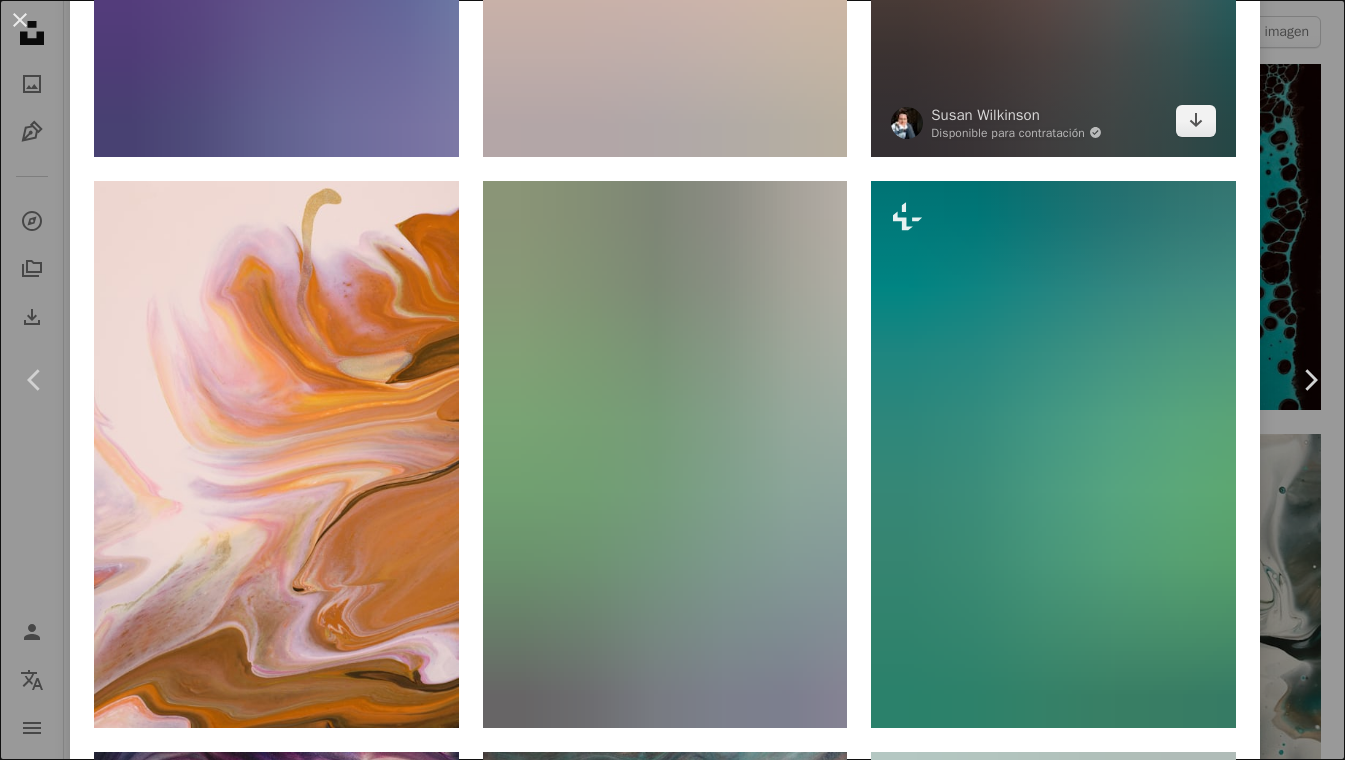 scroll, scrollTop: 2407, scrollLeft: 0, axis: vertical 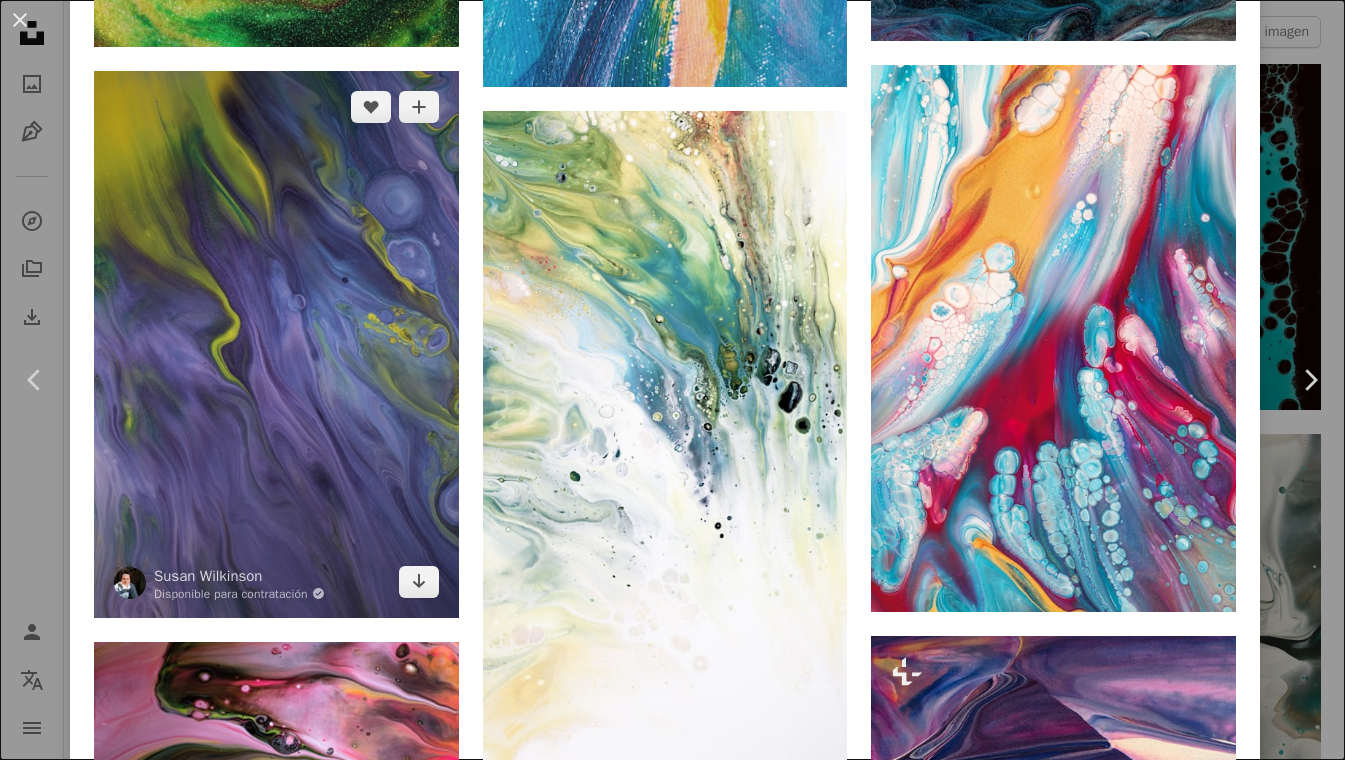 click at bounding box center [276, 344] 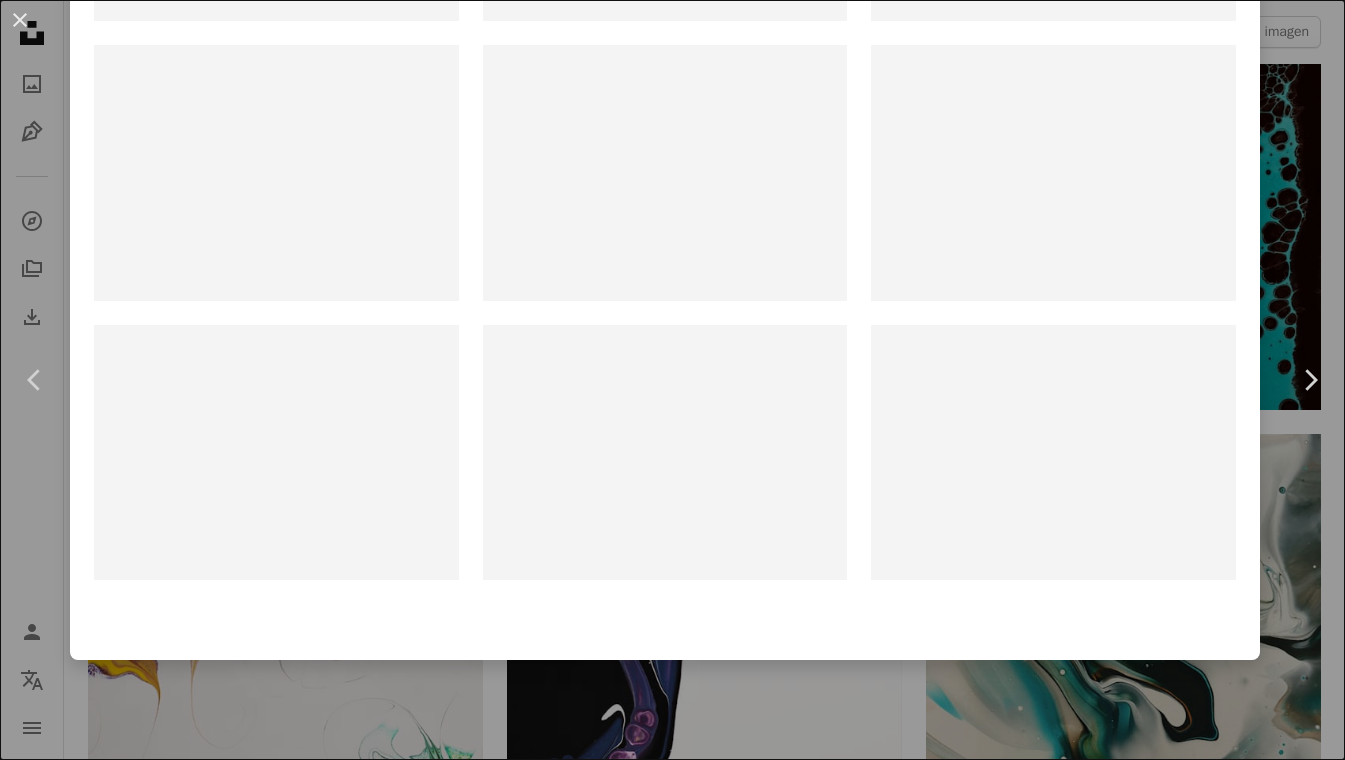 scroll, scrollTop: 0, scrollLeft: 0, axis: both 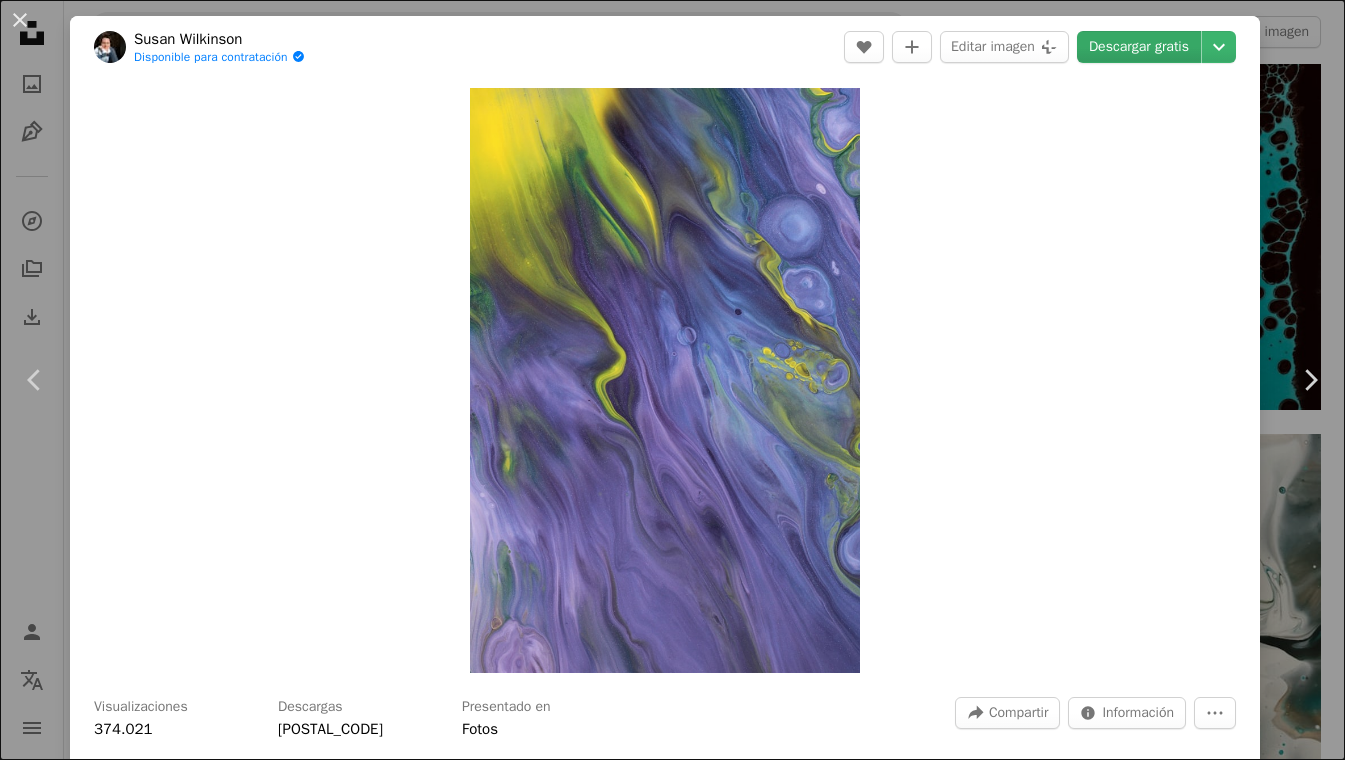 click on "Descargar gratis" at bounding box center [1139, 47] 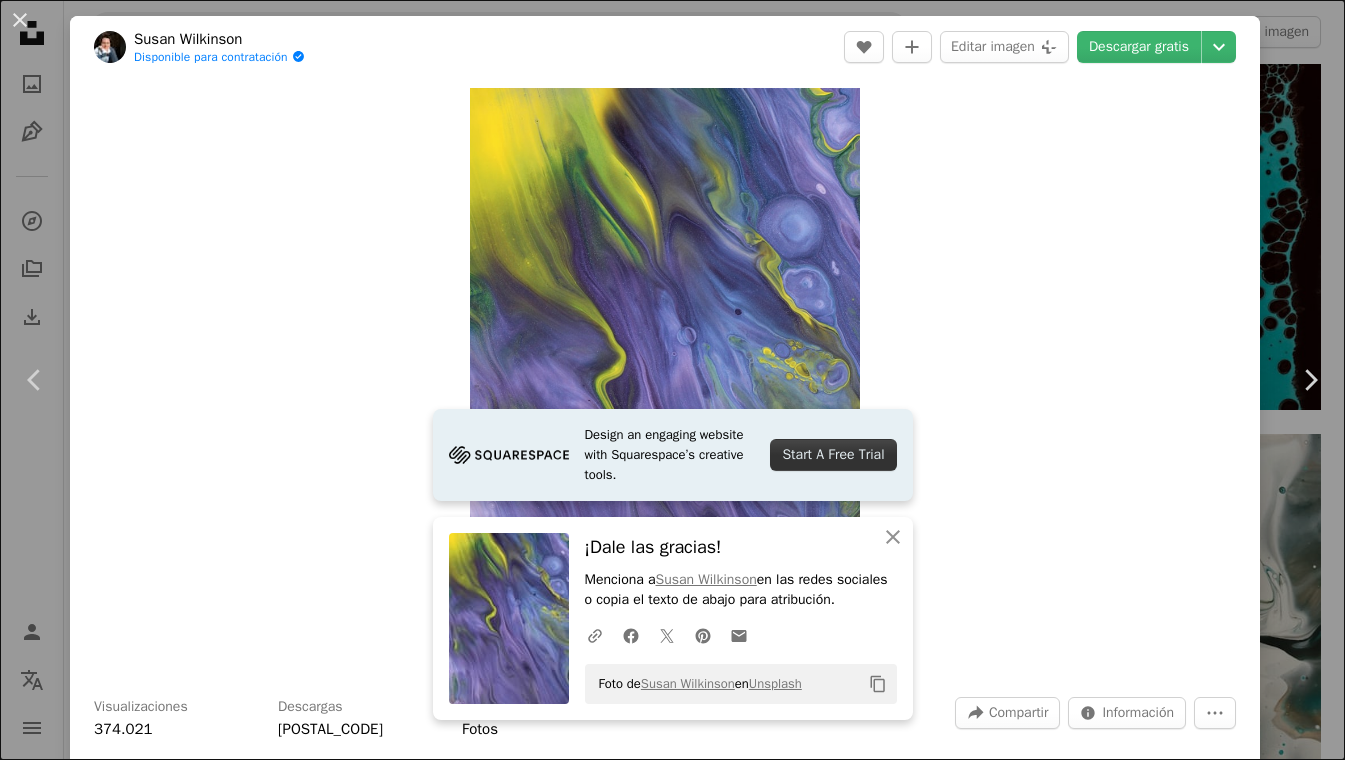 scroll, scrollTop: 1041, scrollLeft: 0, axis: vertical 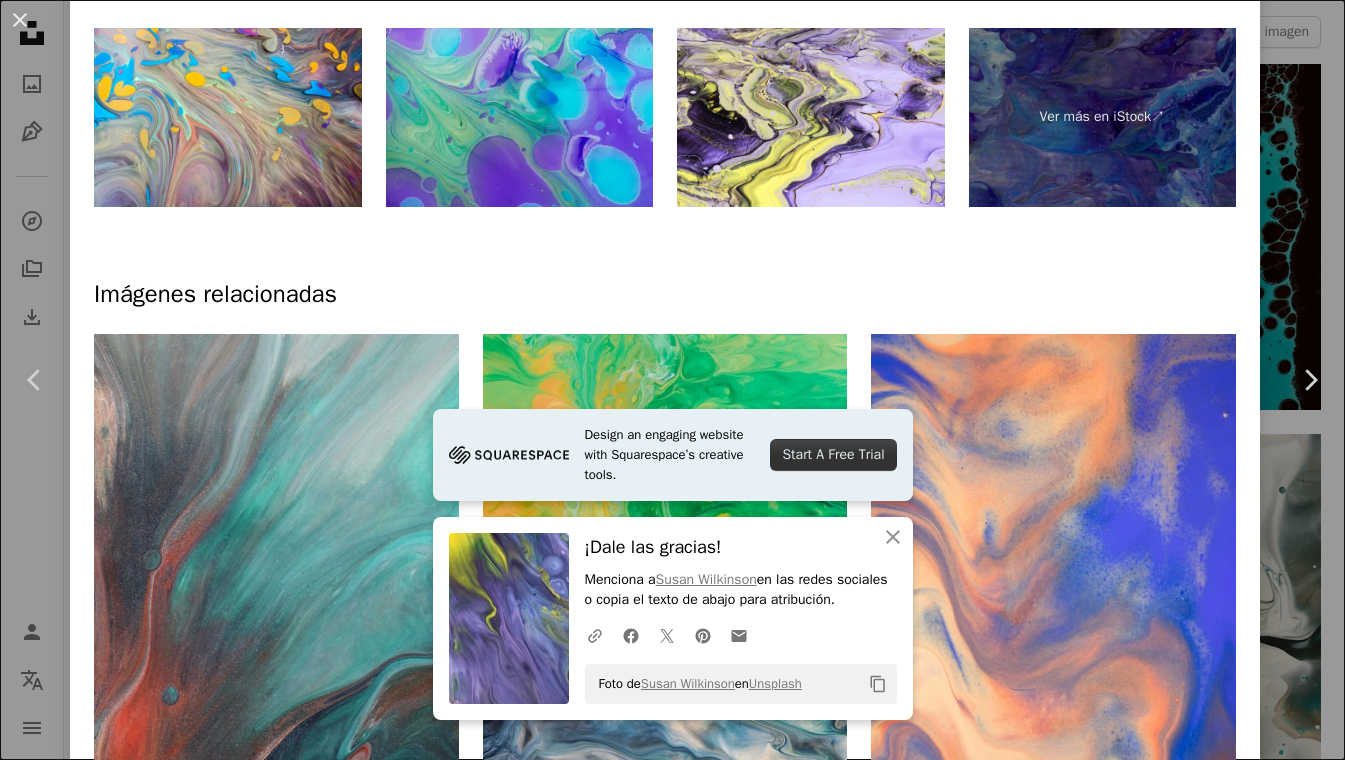 click on "An X shape Chevron left Chevron right Design an engaging website with Squarespace’s creative tools. Start A Free Trial An X shape Cerrar ¡Dale las gracias! Menciona a  [FIRST] [LAST]  en las redes sociales o copia el texto de abajo para atribución. A URL sharing icon (chains) Facebook icon X (formerly Twitter) icon Pinterest icon An envelope Foto de  [FIRST] [LAST]  en  Unsplash
Copy content [FIRST] [LAST] Disponible para contratación A checkmark inside of a circle A heart A plus sign Editar imagen   Plus sign for Unsplash+ Descargar gratis Chevron down Zoom in Visualizaciones 374.021 Descargas 3008 Presentado en Fotos A forward-right arrow Compartir Info icon Información More Actions Calendar outlined Publicado el  [DAY] de [MONTH] de [YEAR] Camera Canon, EOS 2000D Safety Uso gratuito bajo la  Licencia Unsplash papel tapiz fondo abstracto textura pintura patrón morado amarillo pintar líquido abstracción acrílico Suave ondulado torrencial verter pintado Pintura líquida arte Arte moderno  |   ↗" at bounding box center [672, 380] 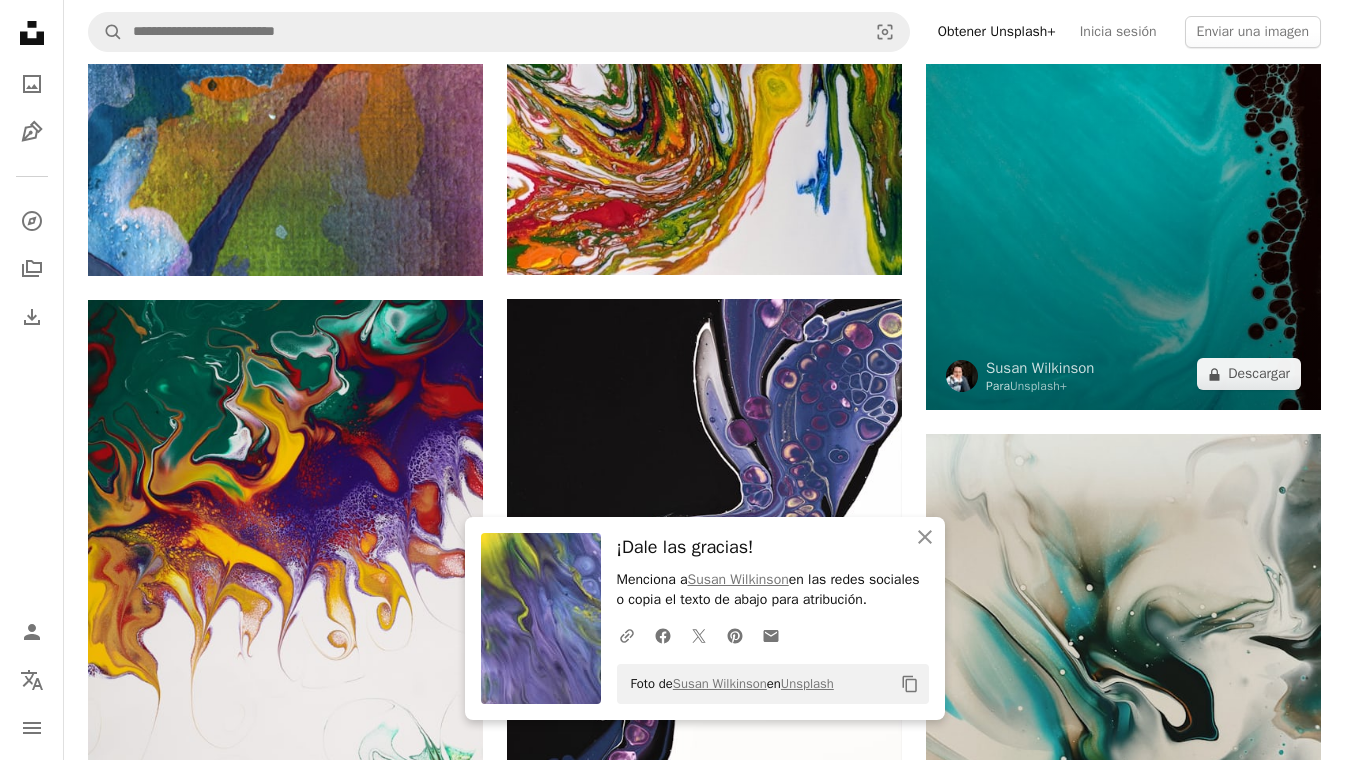 click at bounding box center [1123, 114] 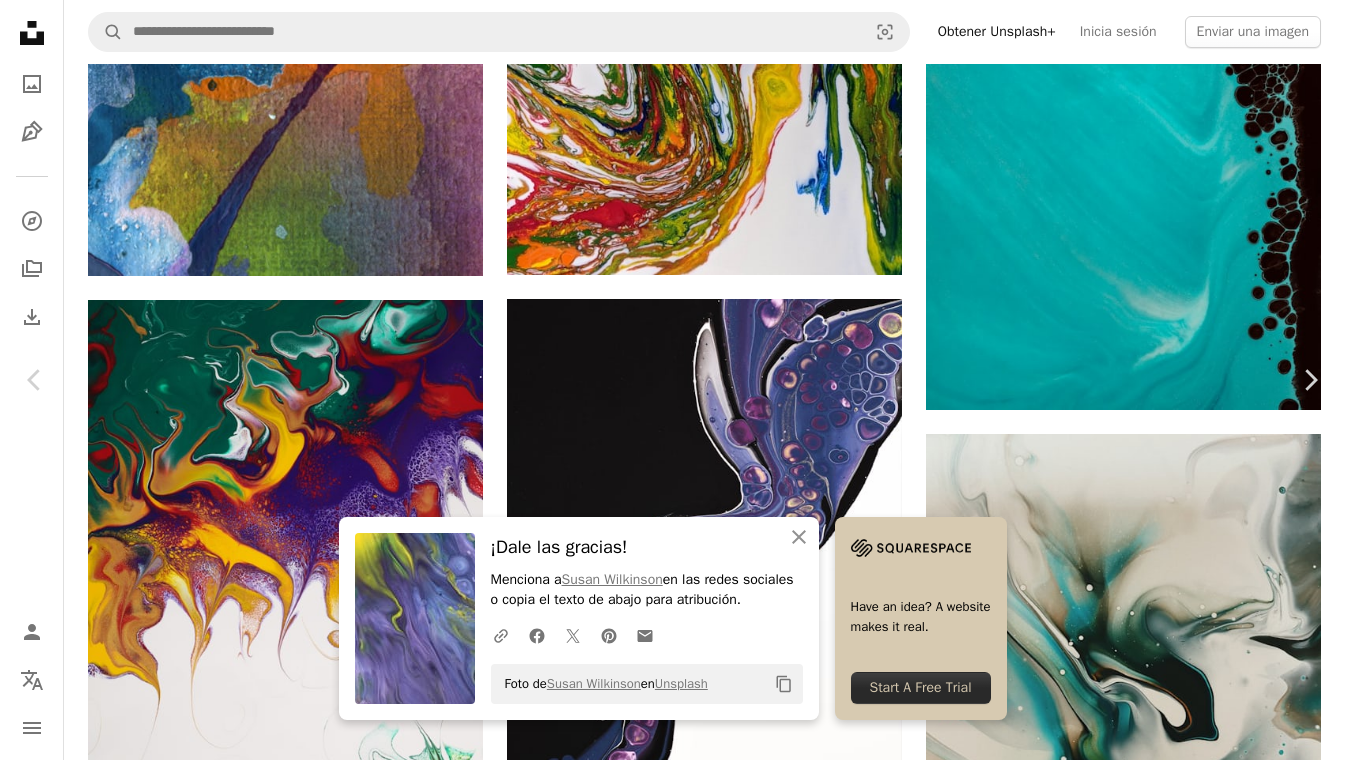 scroll, scrollTop: 382, scrollLeft: 0, axis: vertical 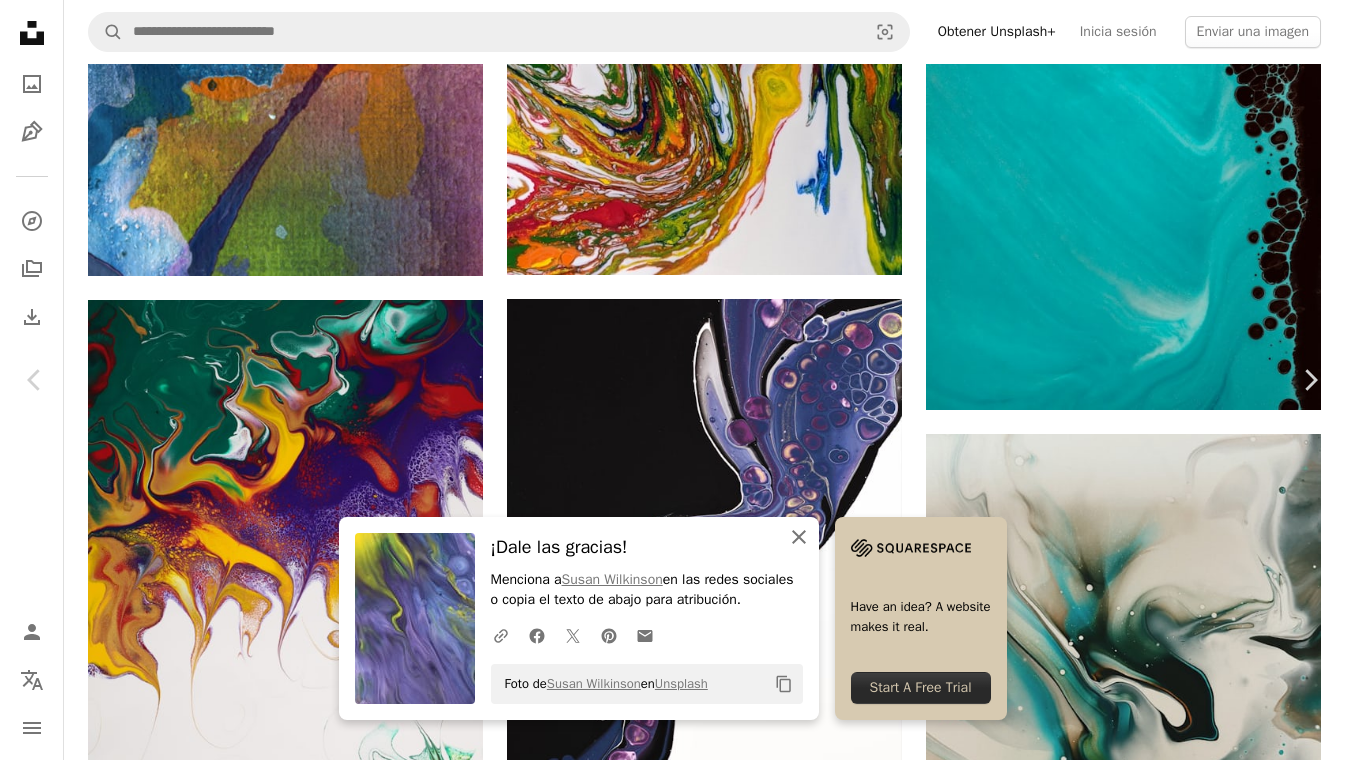 click 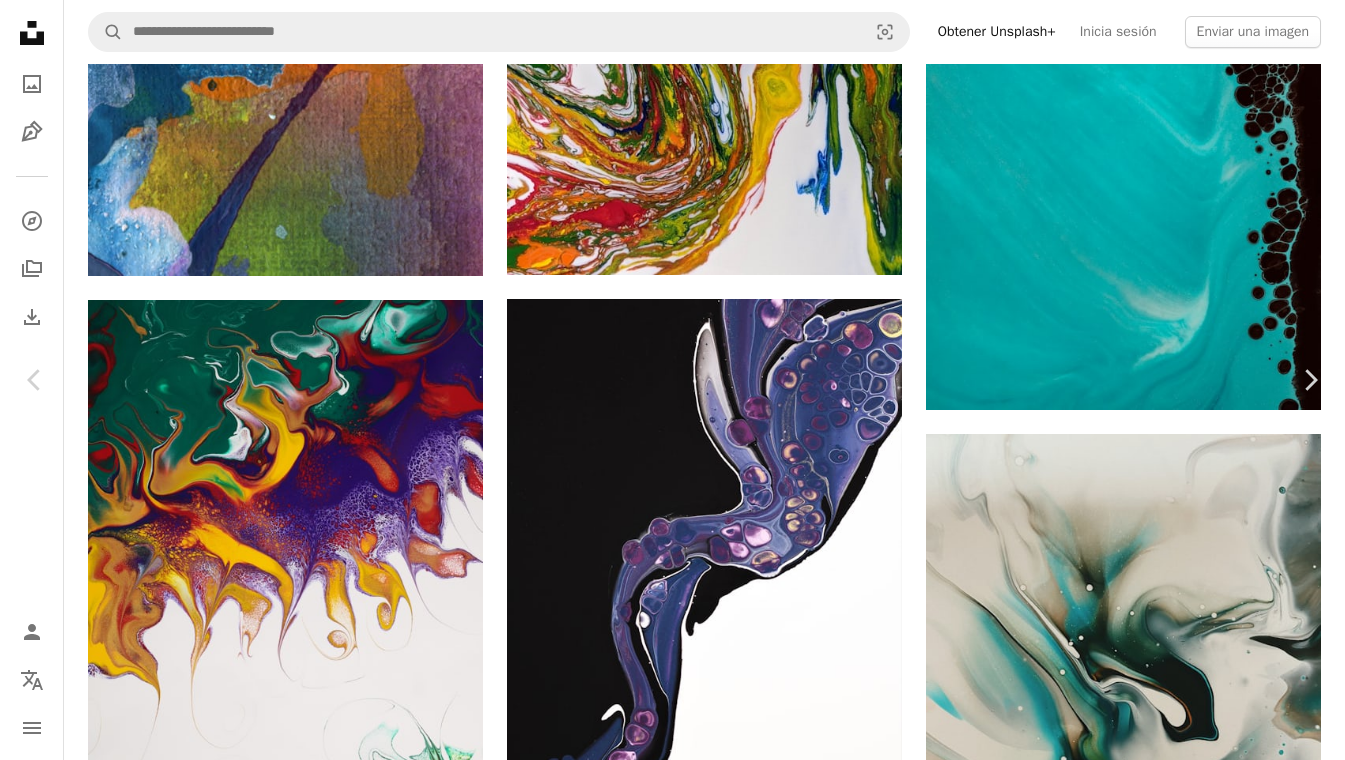 scroll, scrollTop: 1180, scrollLeft: 0, axis: vertical 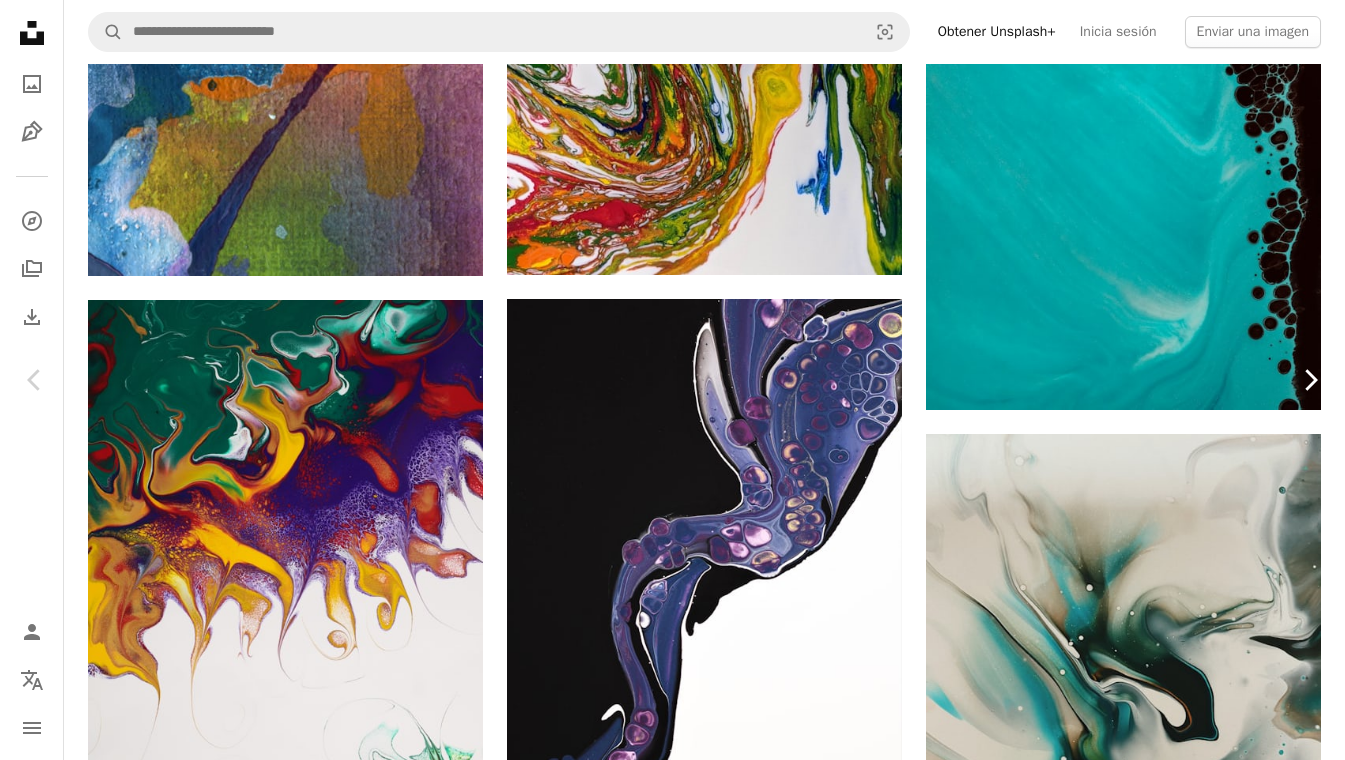 click on "Chevron right" at bounding box center (1310, 380) 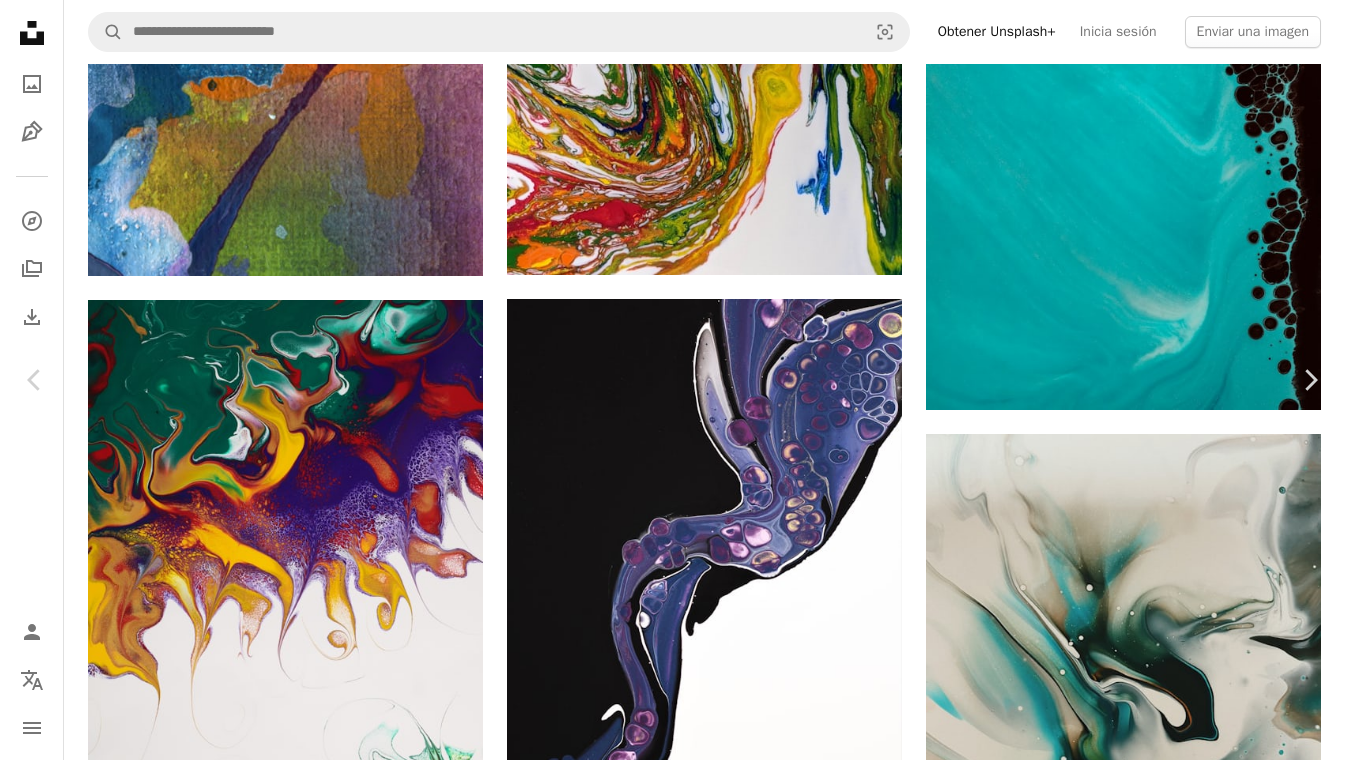 click on "An X shape" at bounding box center (20, 20) 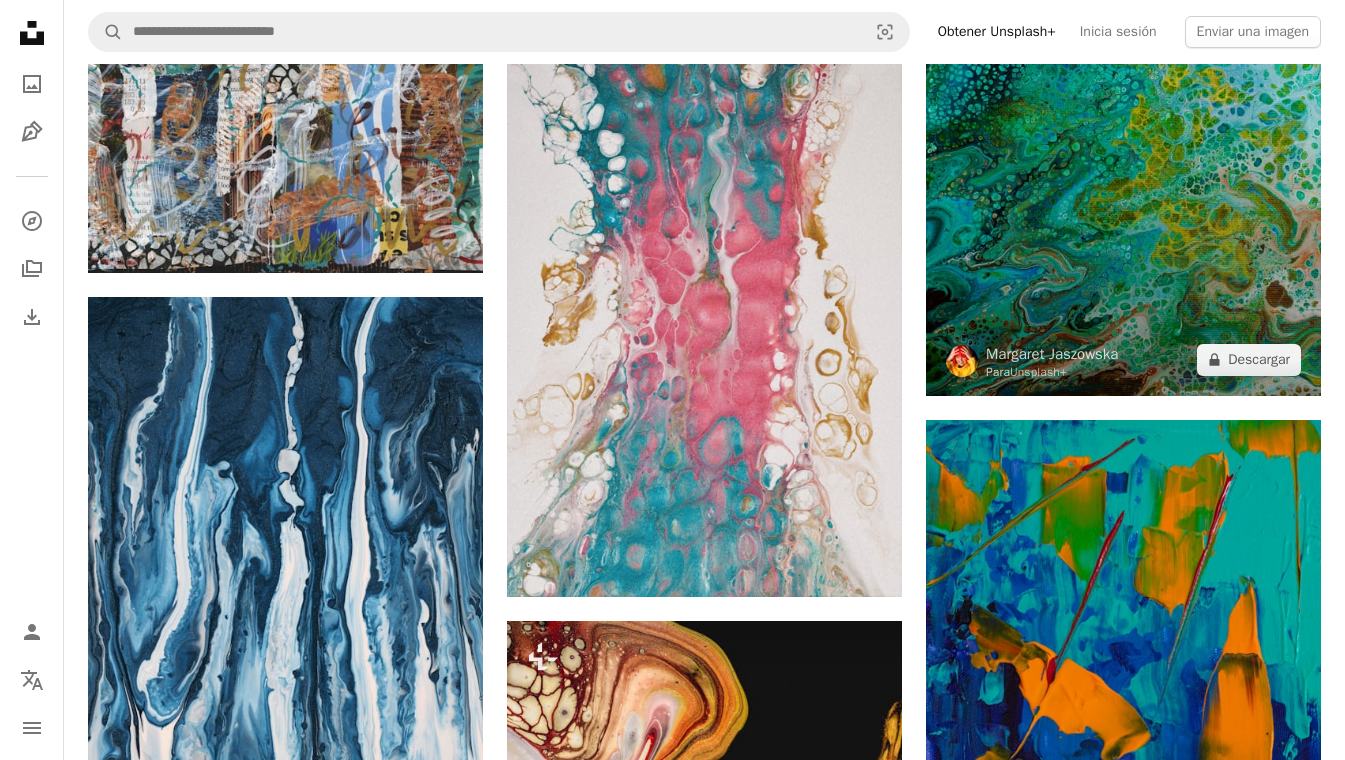 scroll, scrollTop: 56001, scrollLeft: 0, axis: vertical 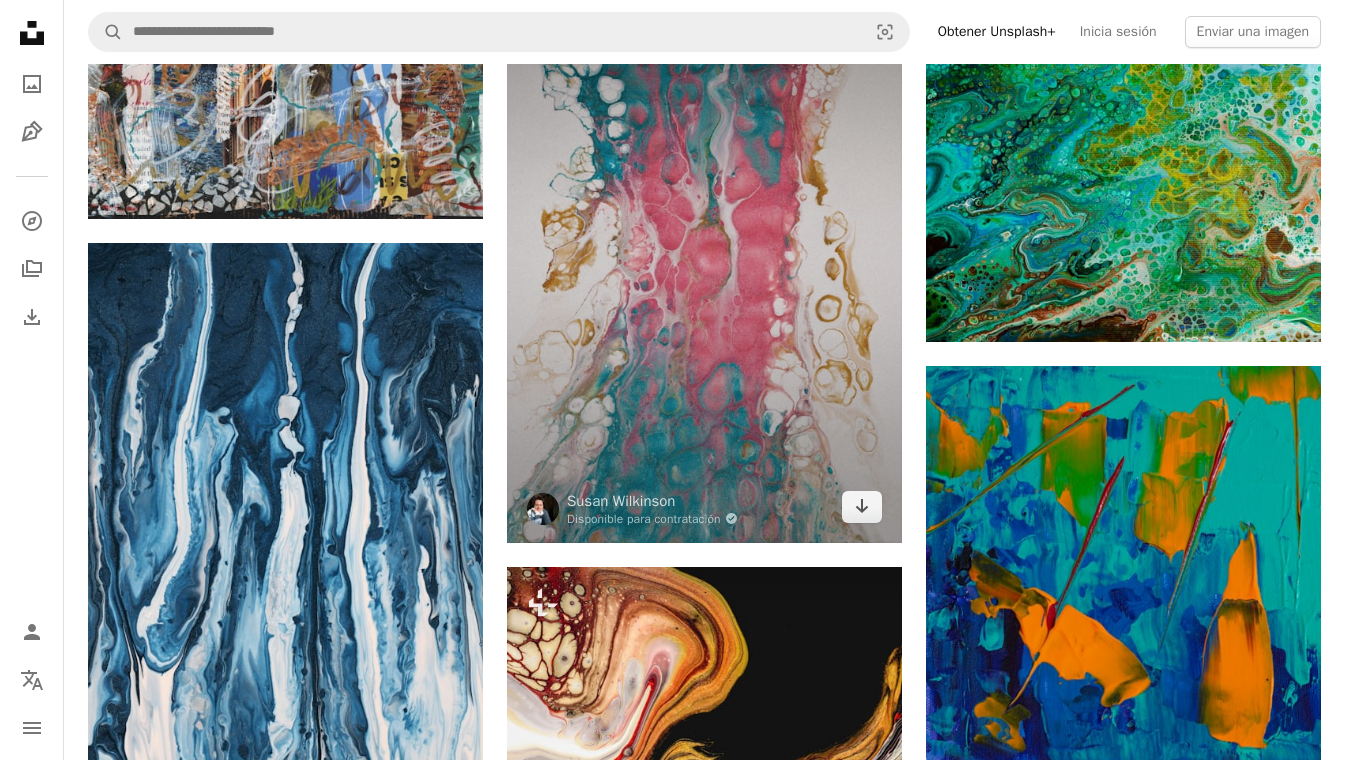 click at bounding box center [704, 246] 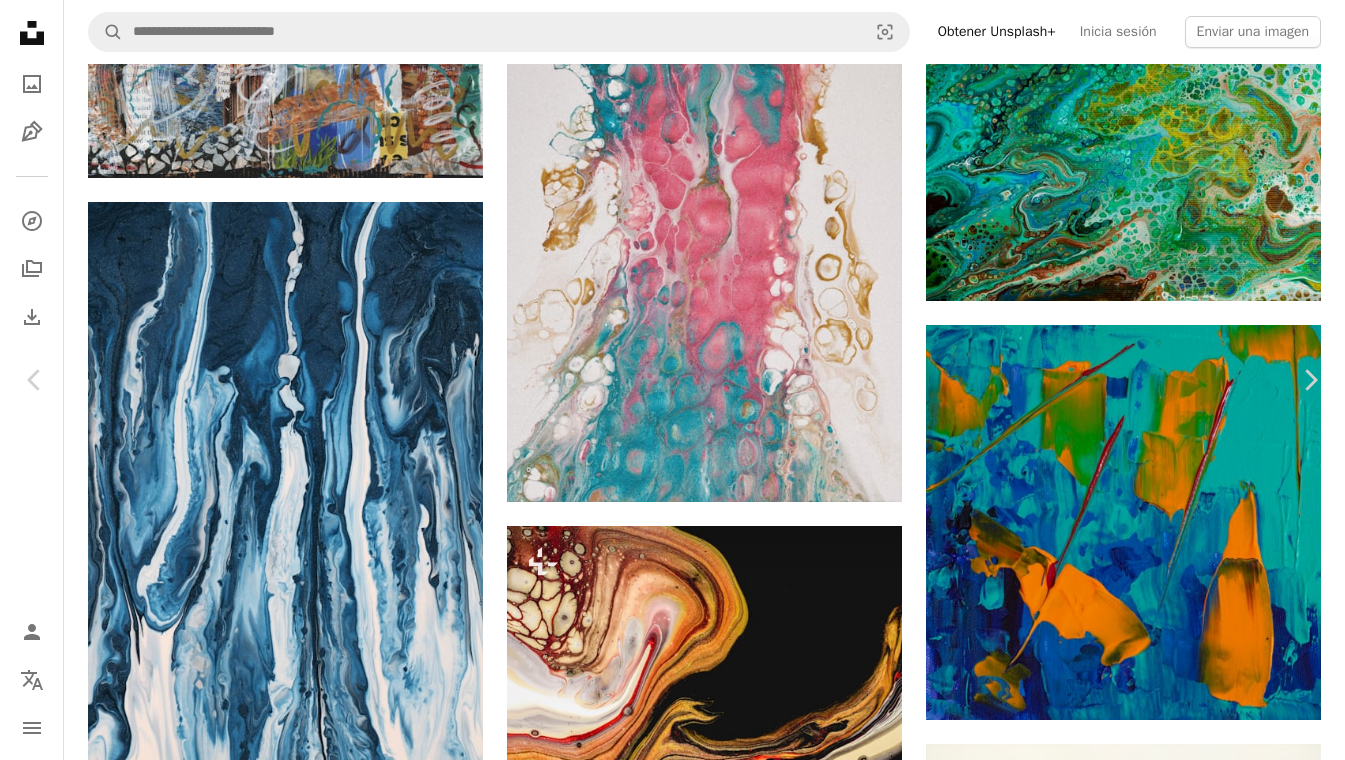 scroll, scrollTop: 2822, scrollLeft: 0, axis: vertical 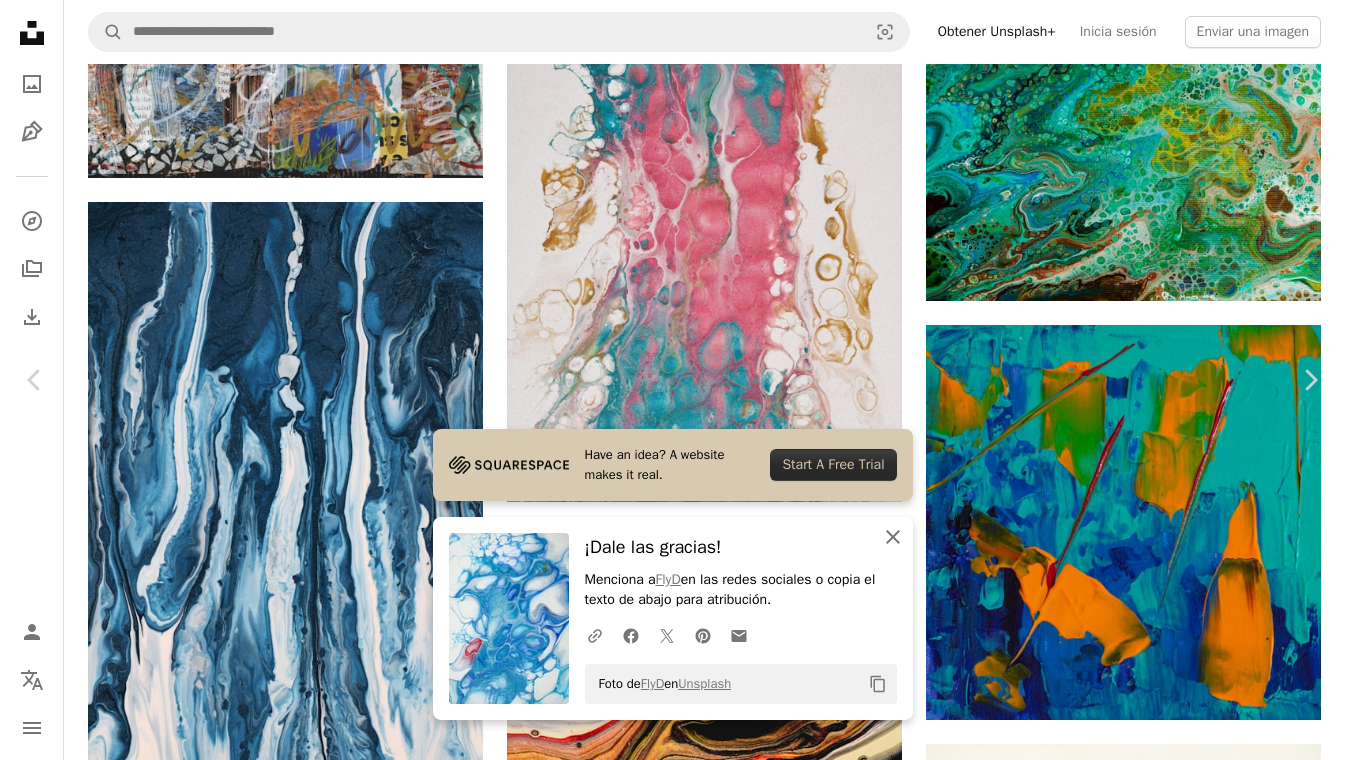click on "An X shape" 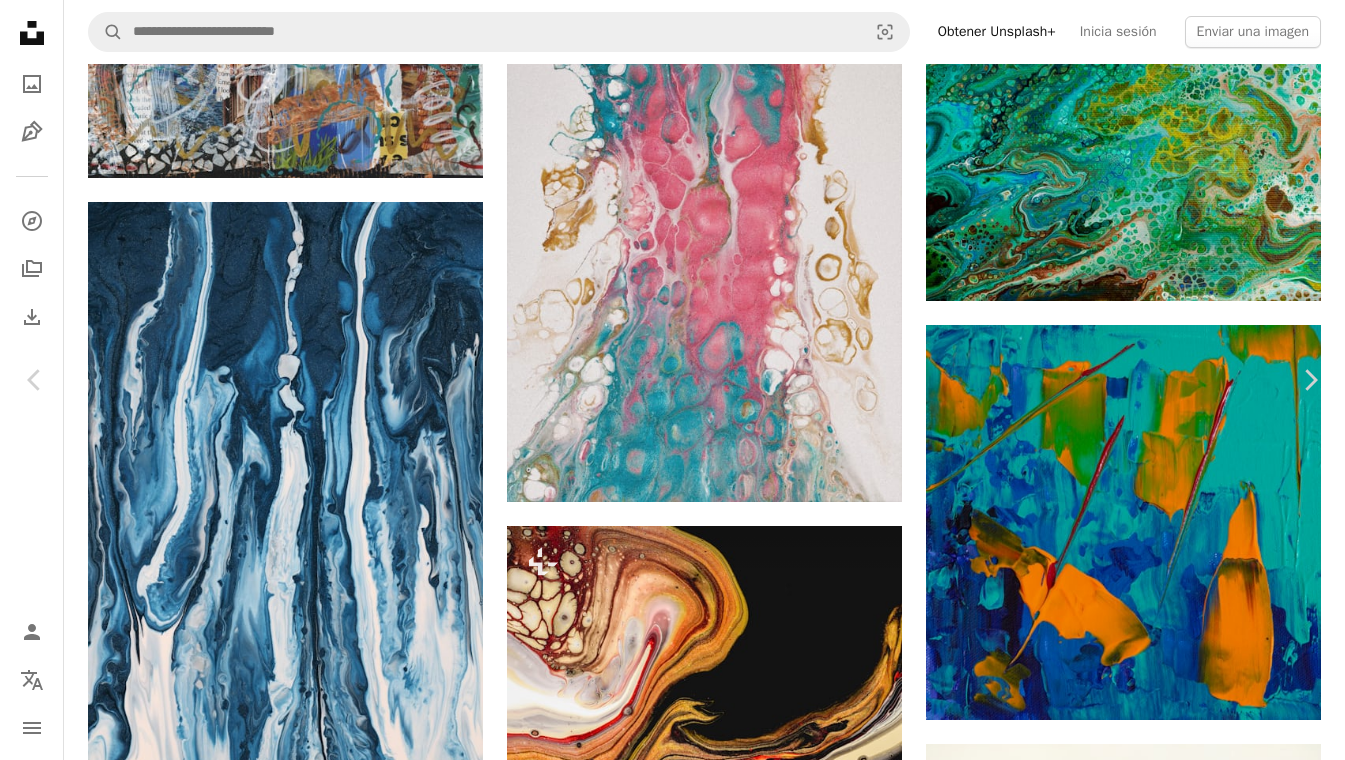 scroll, scrollTop: 1455, scrollLeft: 0, axis: vertical 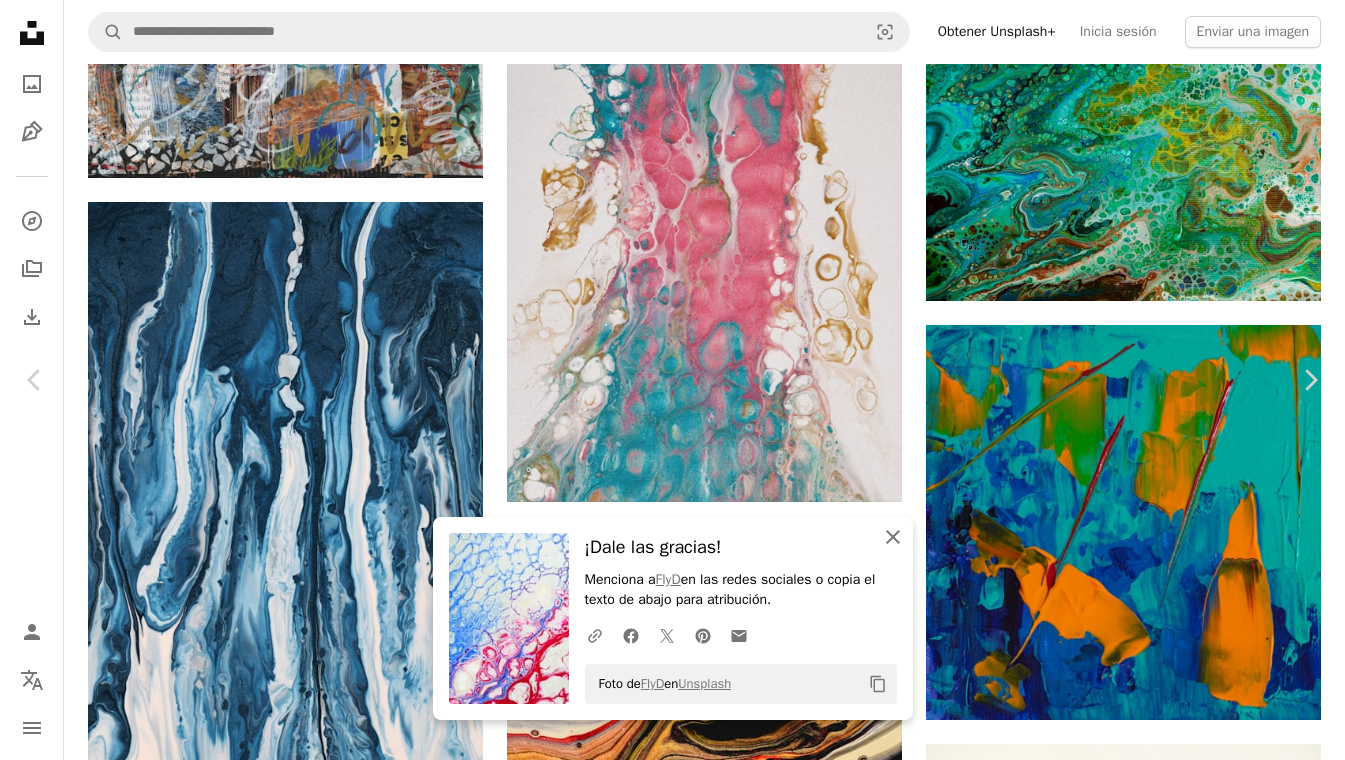 click on "An X shape Cerrar" at bounding box center [893, 537] 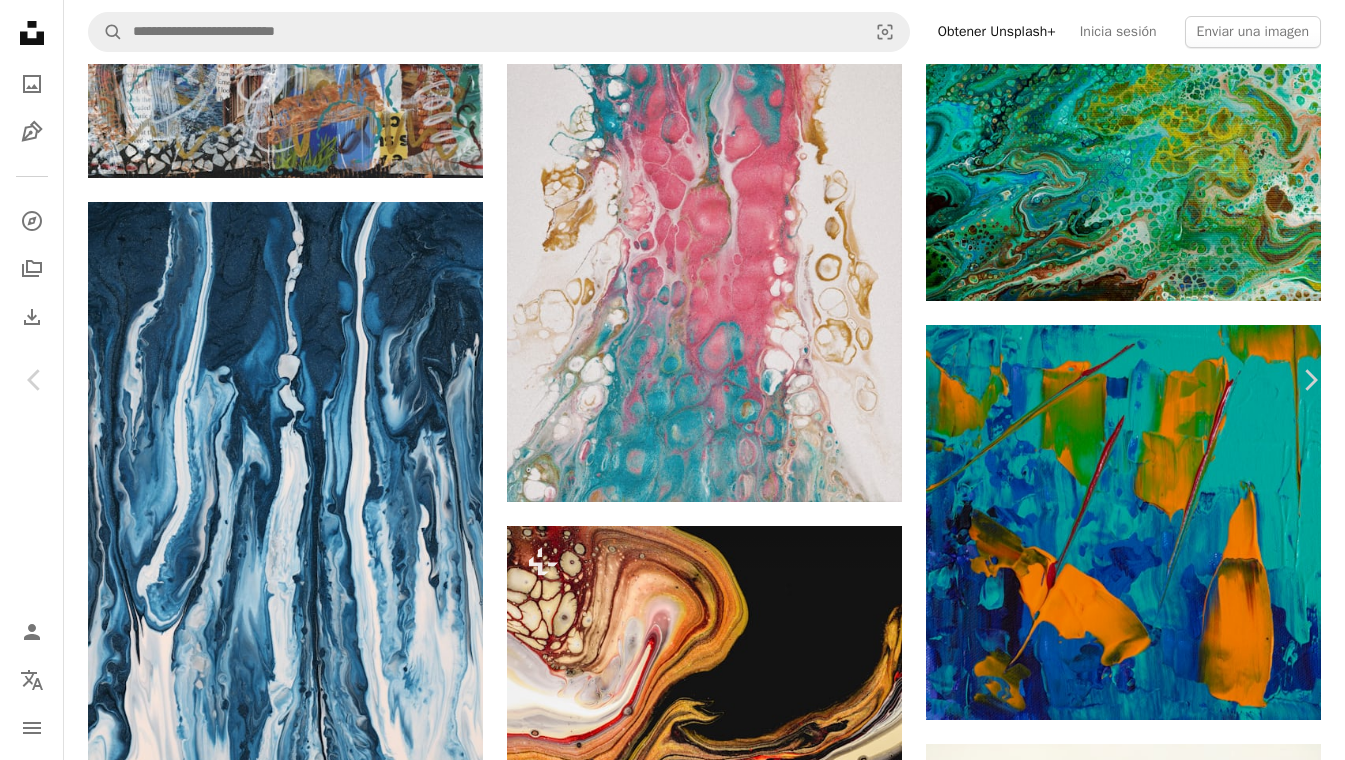 scroll, scrollTop: 2947, scrollLeft: 0, axis: vertical 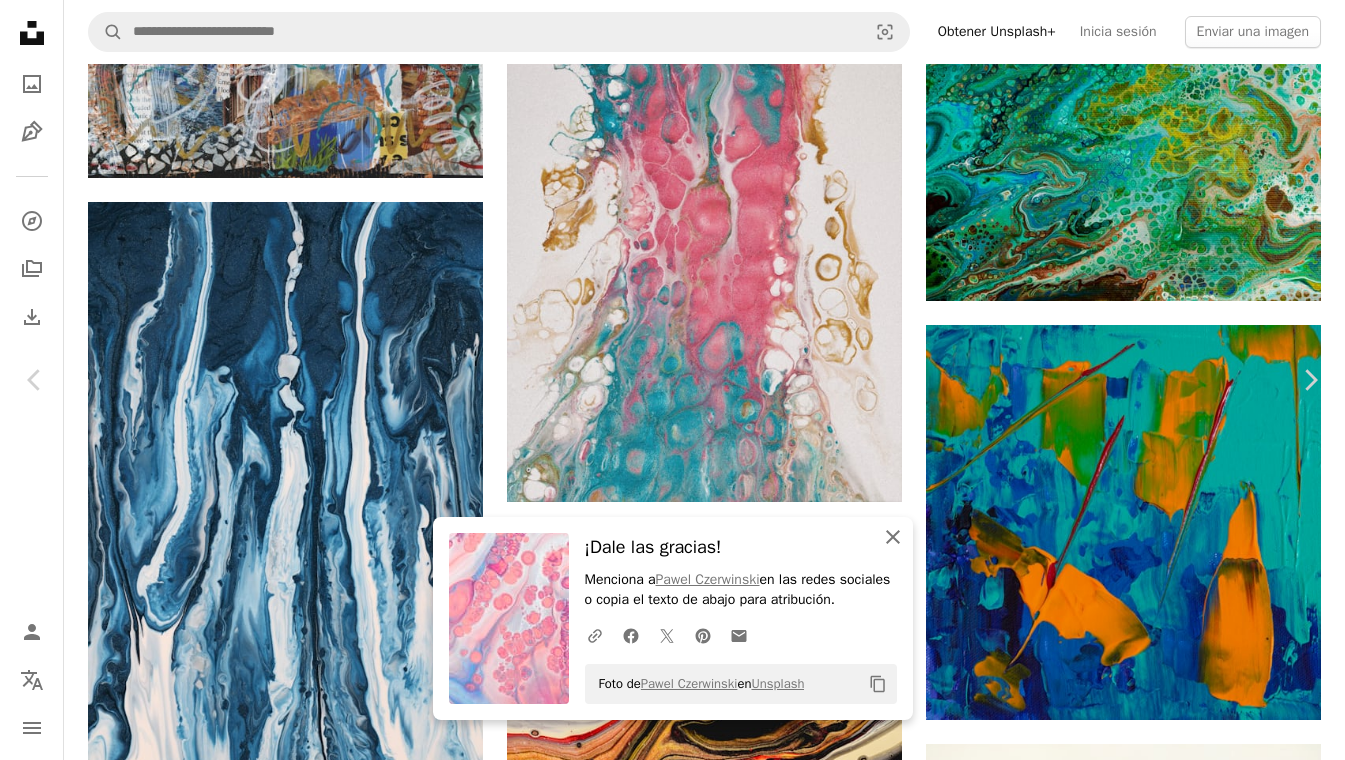 click on "An X shape" 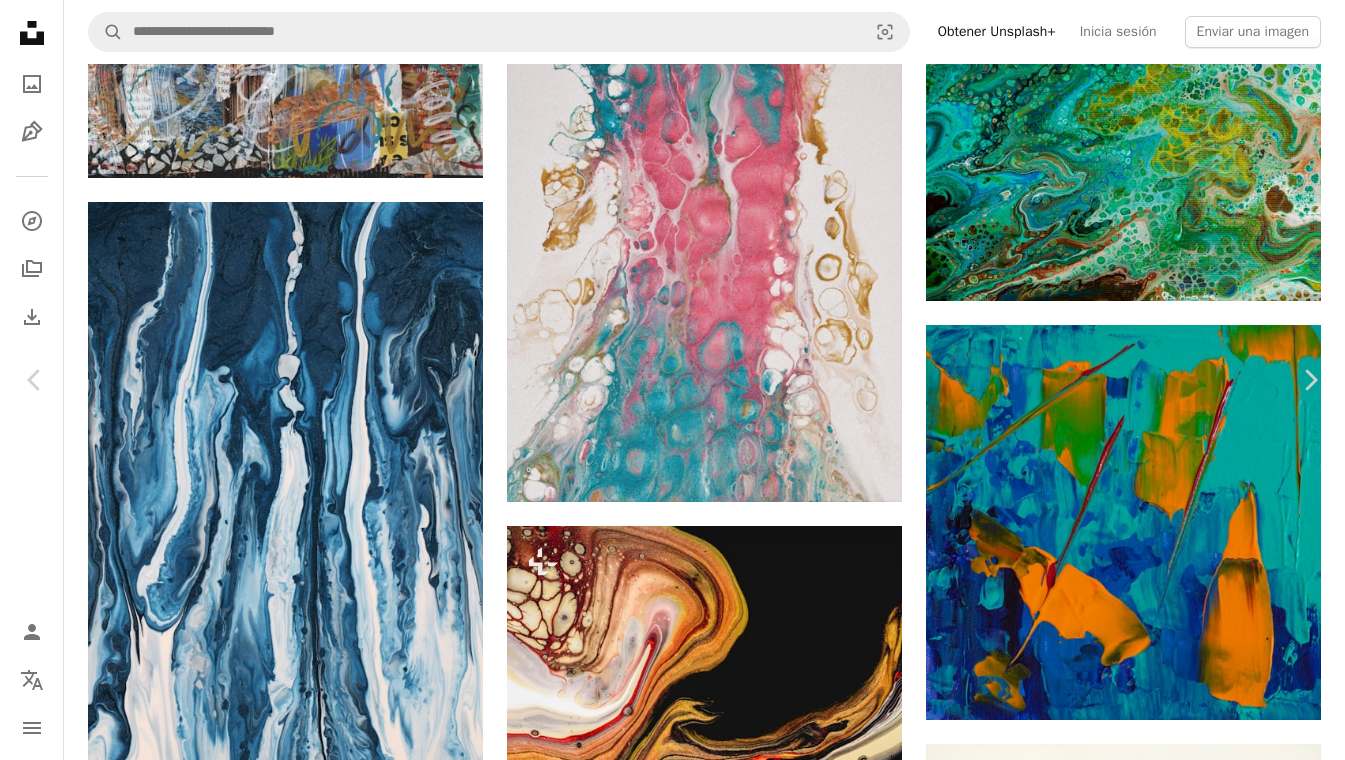 scroll, scrollTop: 2603, scrollLeft: 0, axis: vertical 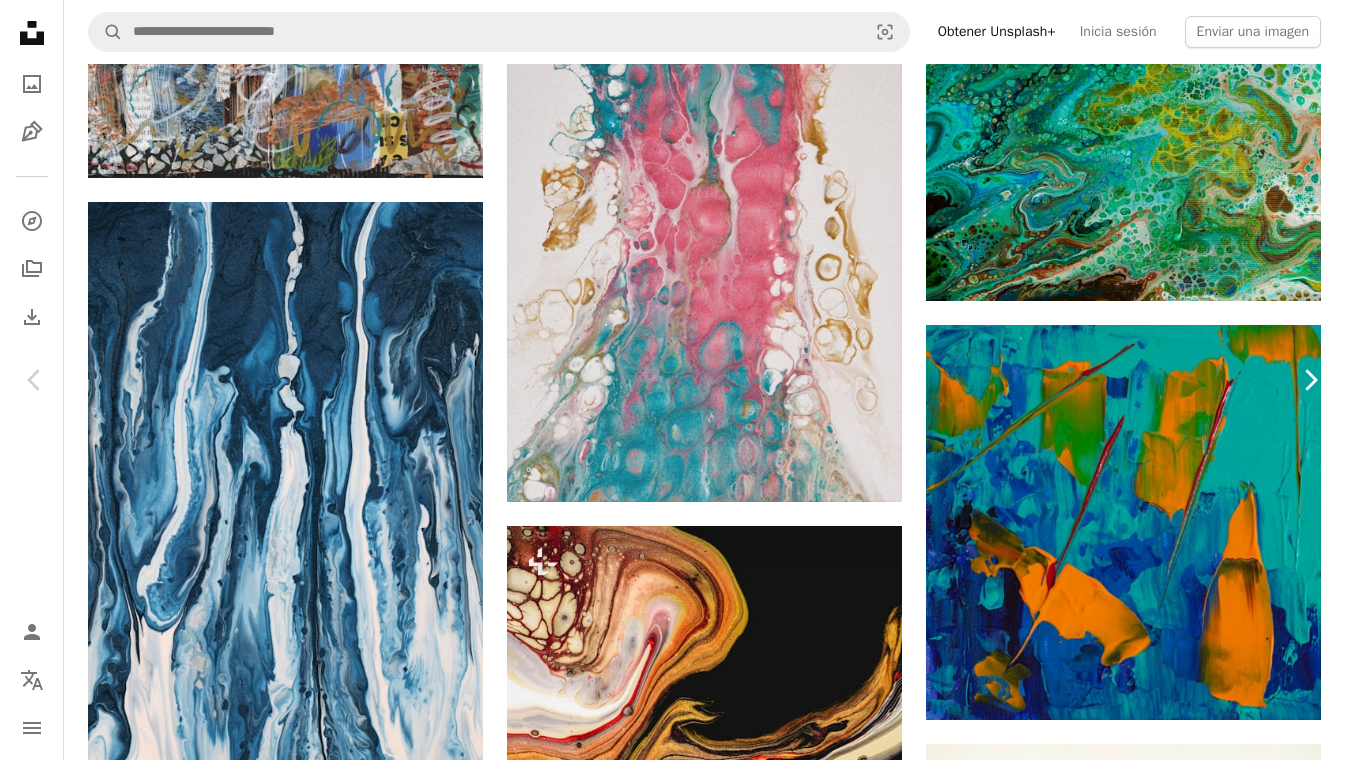 click on "Chevron right" at bounding box center (1310, 380) 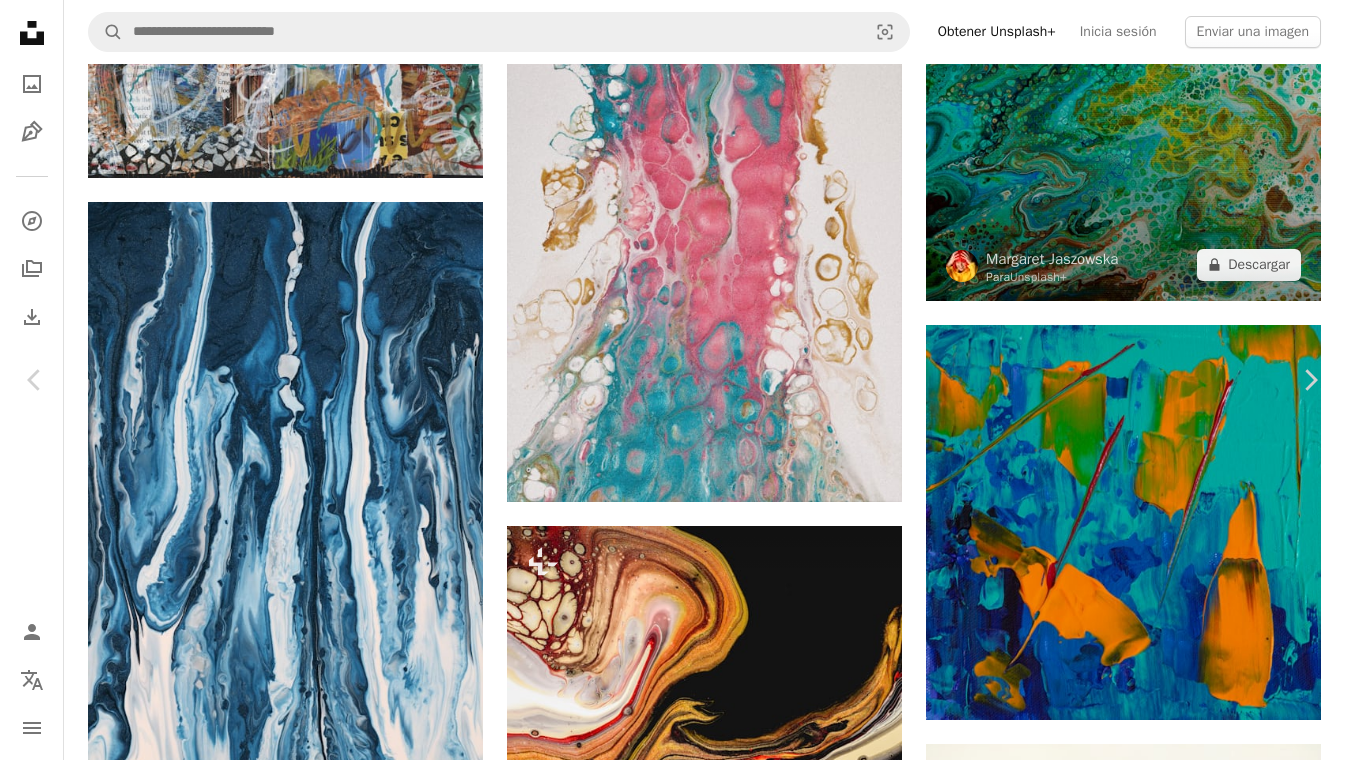 click on "An X shape Chevron left Chevron right [FIRST] [LAST] [FIRST] [LAST] A heart A plus sign Editar imagen   Plus sign for Unsplash+ Descargar gratis Chevron down Zoom in Visualizaciones 1.207.446 Descargas 9030 Presentado en Fotos ,  Texturas A forward-right arrow Compartir Info icon Información More Actions Calendar outlined Publicado el  [DAY] de [MONTH] de [YEAR] Camera Canon, EOS 77D Safety Uso gratuito bajo la  Licencia Unsplash fondo abstracto textura azul patrón rosado de color pintar floral pastel líquido abstracción fluido acrílico torrencial verter pintado afluente fundido papel Imágenes gratuitas Explora imágenes premium relacionadas en iStock  |  Ahorra un 20 % con el código UNSPLASH20 Ver más en iStock  ↗ Imágenes relacionadas A heart A plus sign [FIRST] [LAST] Arrow pointing down Plus sign for Unsplash+ A heart A plus sign [FIRST] [LAST] Para  Unsplash+ A lock   Descargar A heart A plus sign [FIRST] [LAST] Arrow pointing down A heart A plus sign [FIRST] [LAST] Arrow pointing down" at bounding box center (672, 2769) 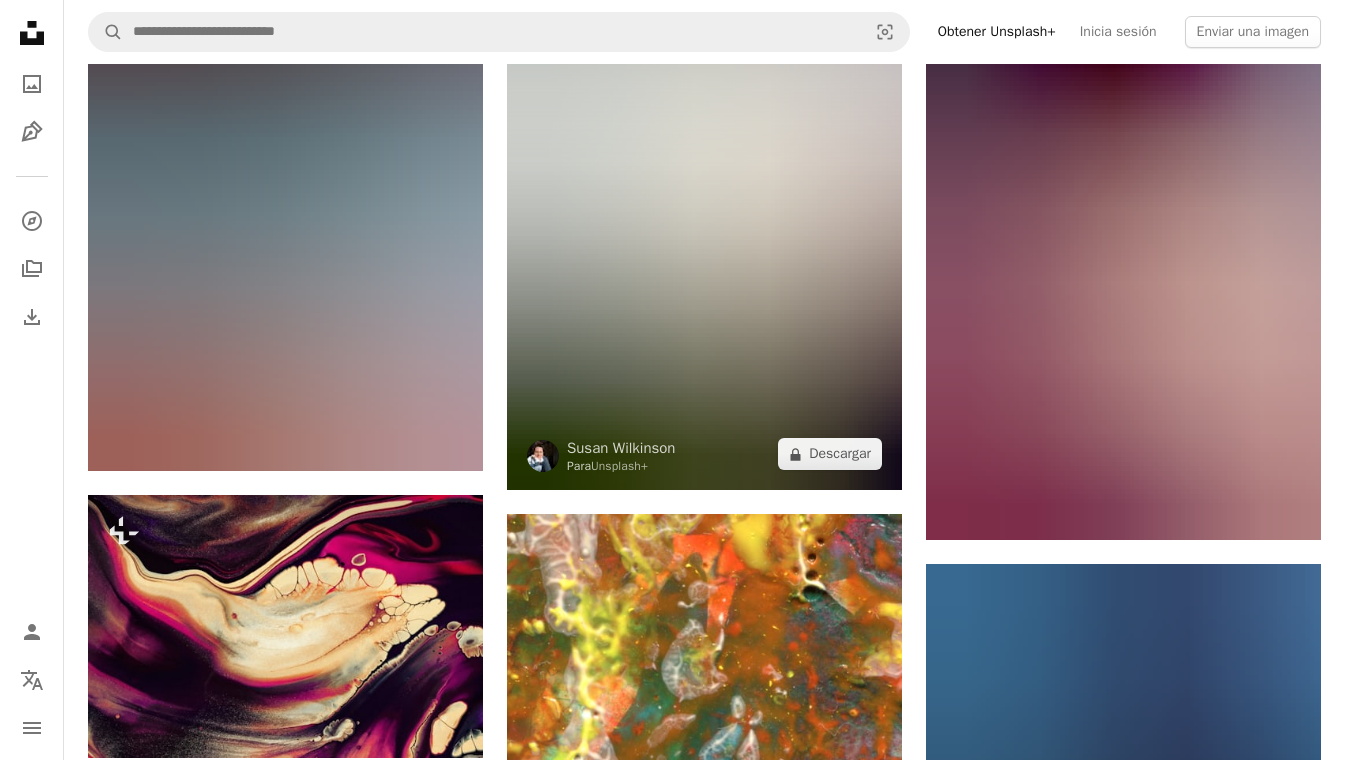 scroll, scrollTop: 59099, scrollLeft: 0, axis: vertical 